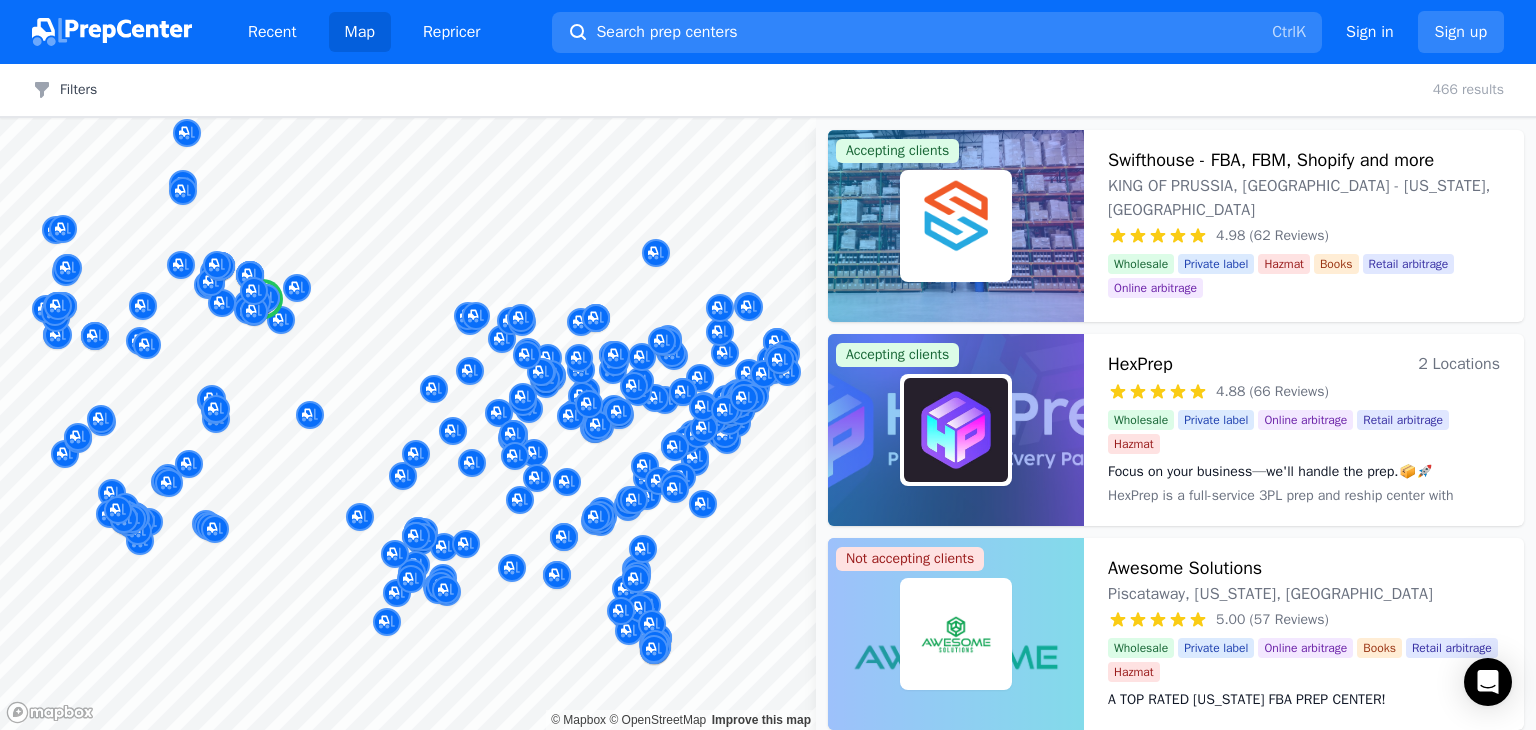 scroll, scrollTop: 0, scrollLeft: 0, axis: both 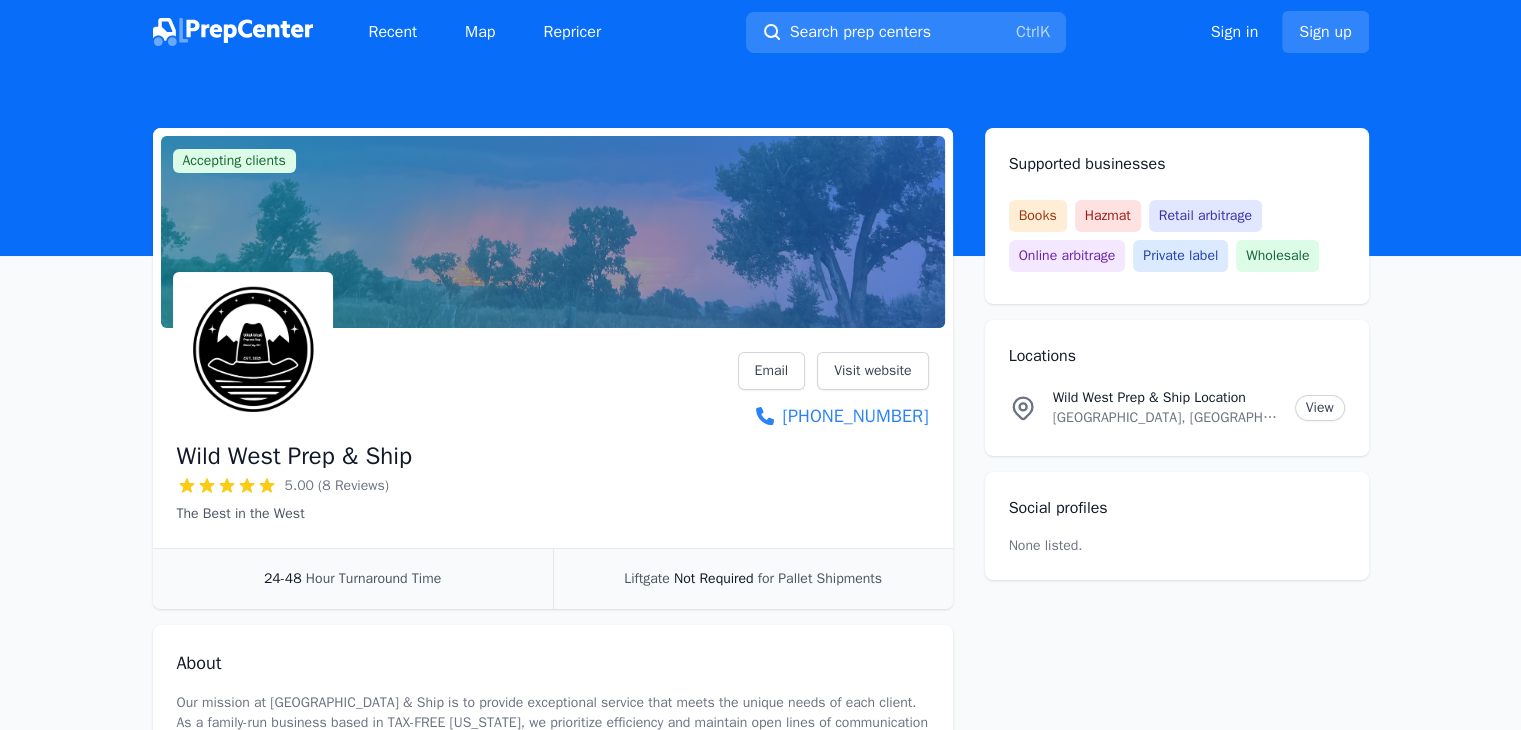 click on "Wild West Prep & Ship" at bounding box center [294, 456] 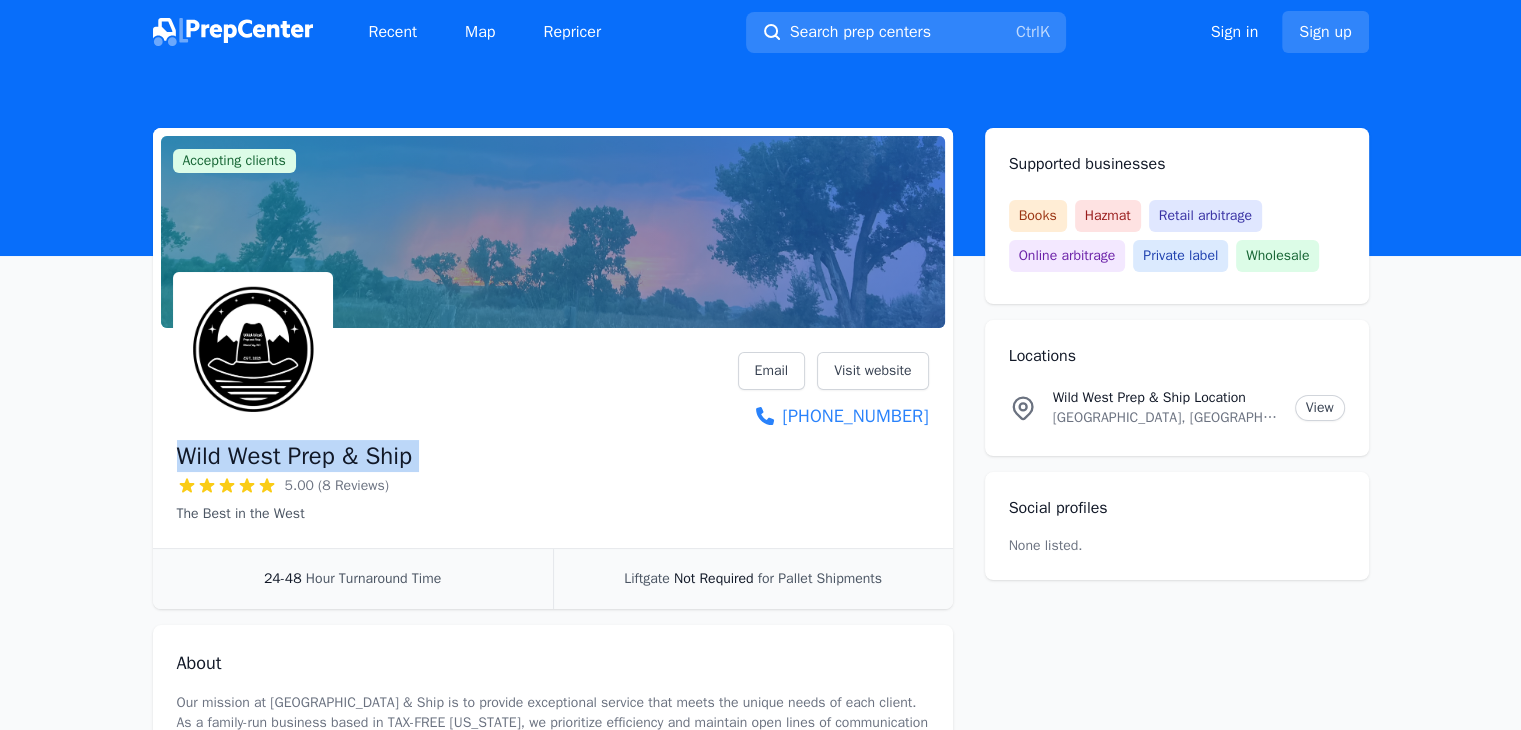 click on "Wild West Prep & Ship" at bounding box center (294, 456) 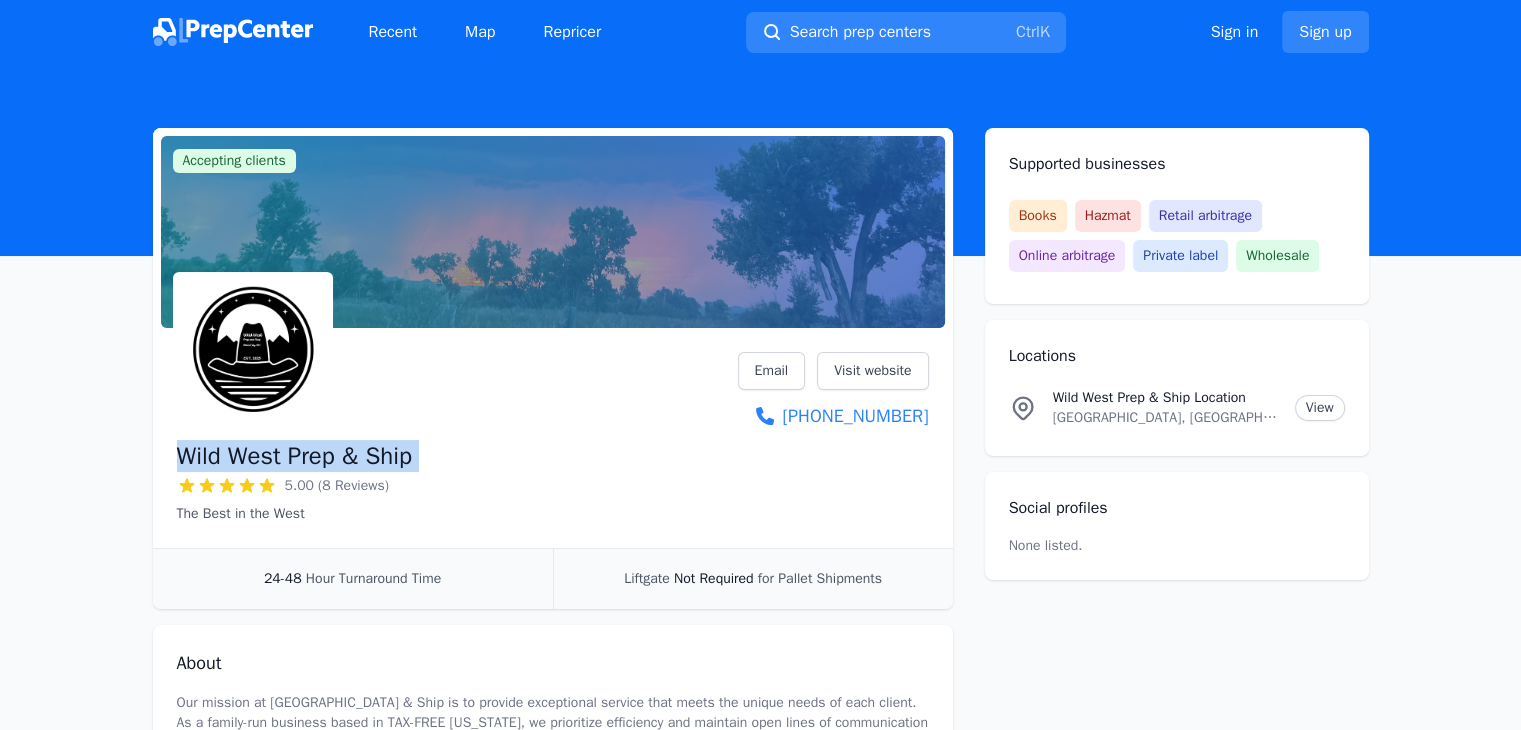 copy on "Wild West Prep & Ship" 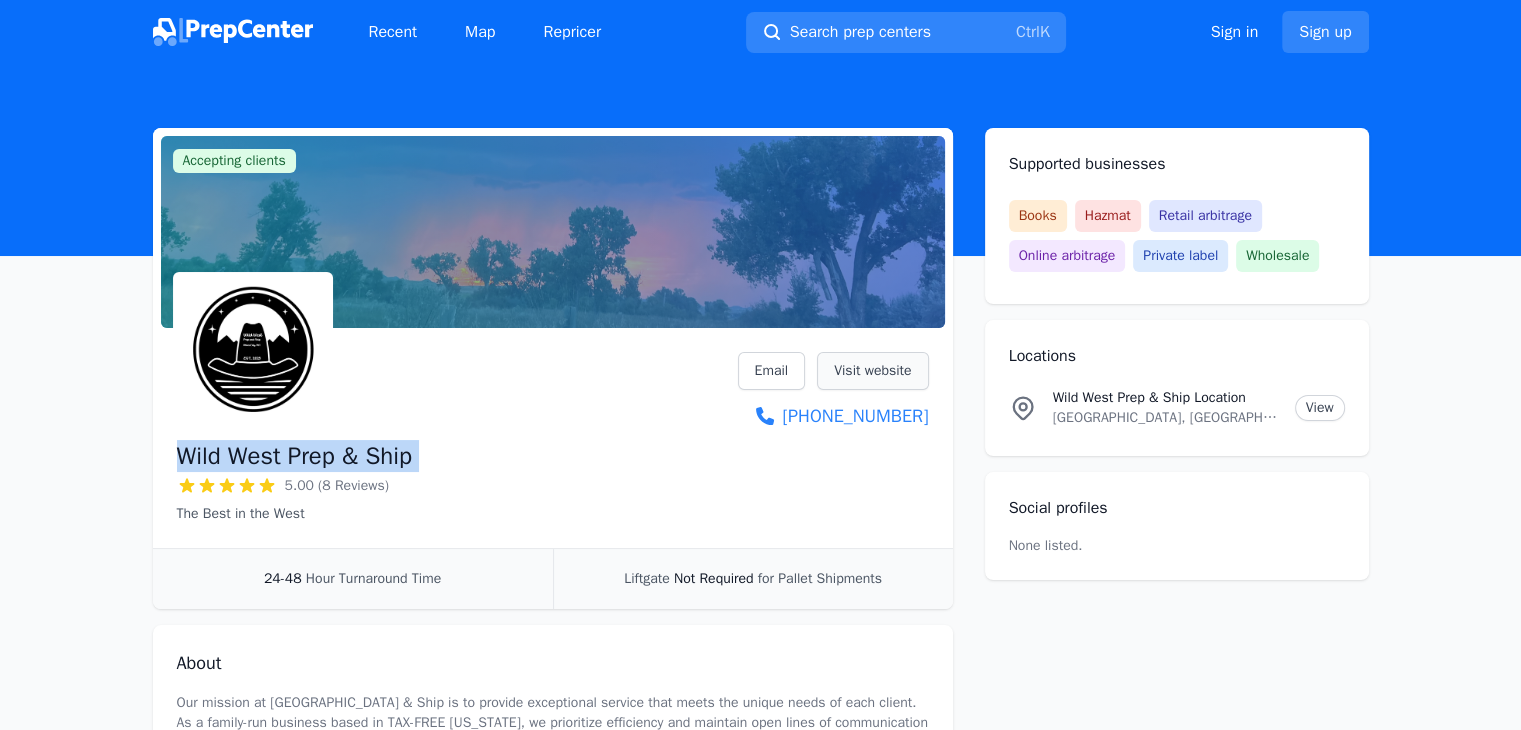 click on "Visit website" at bounding box center [872, 371] 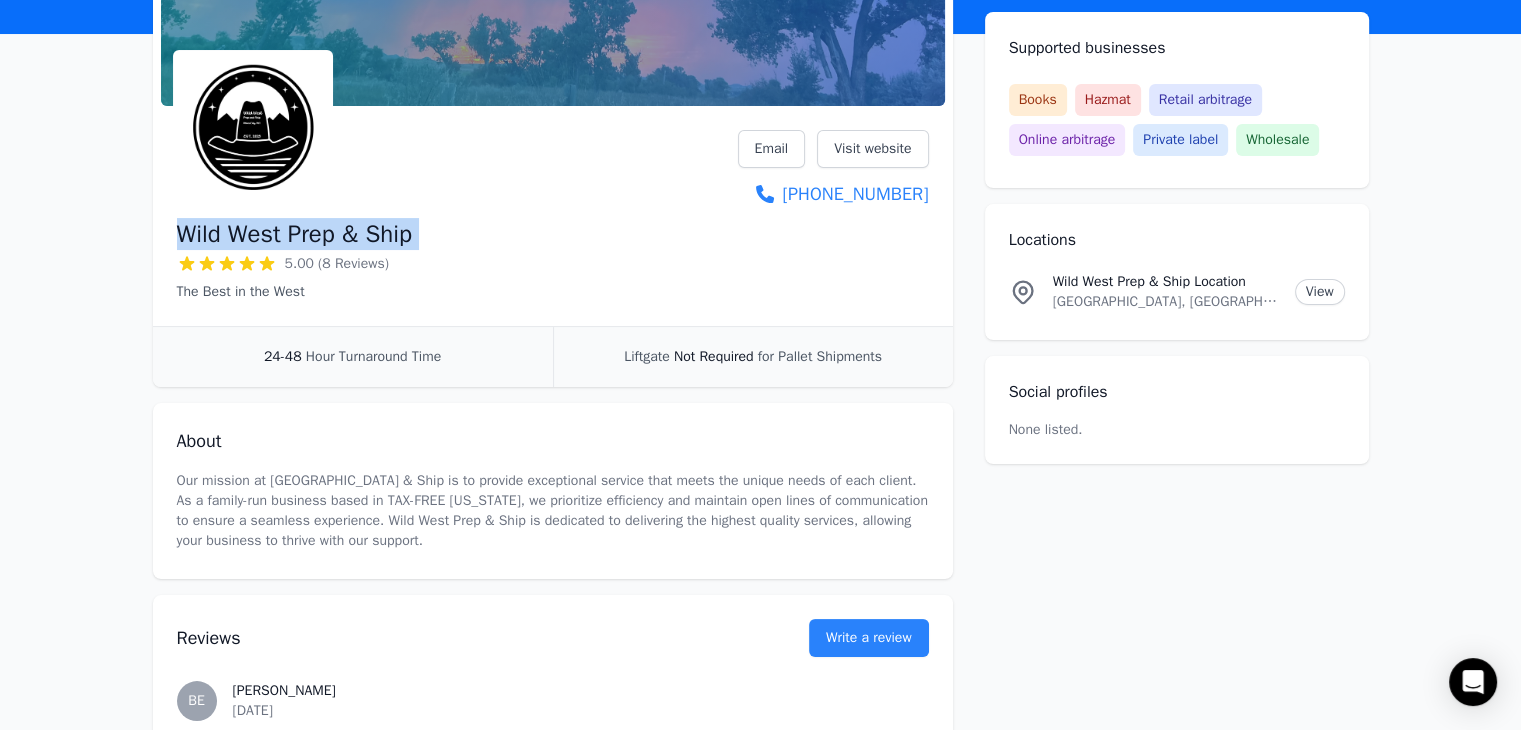 scroll, scrollTop: 228, scrollLeft: 0, axis: vertical 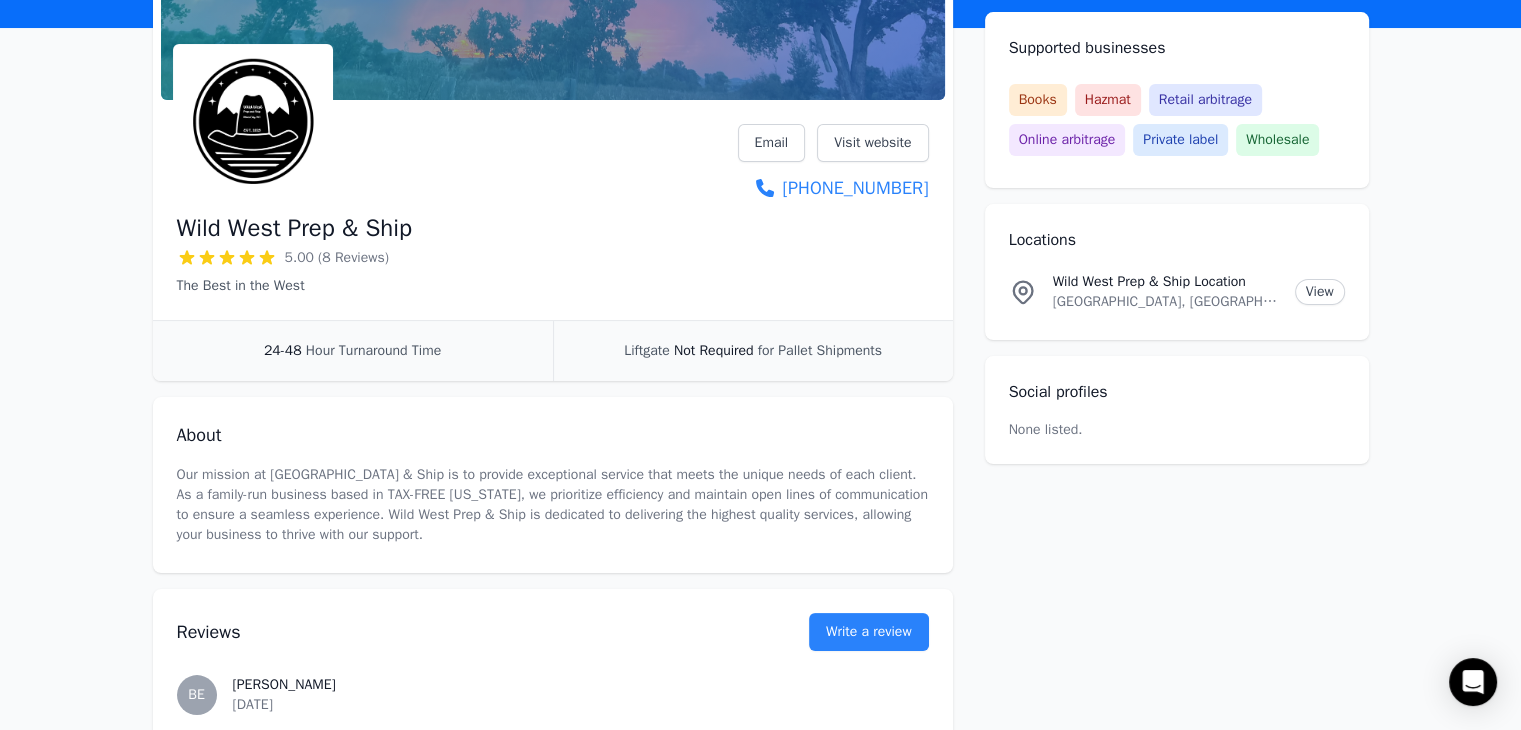 click on "Wild West Prep & Ship Location Miles City, MT, 59301, US View" at bounding box center (1177, 292) 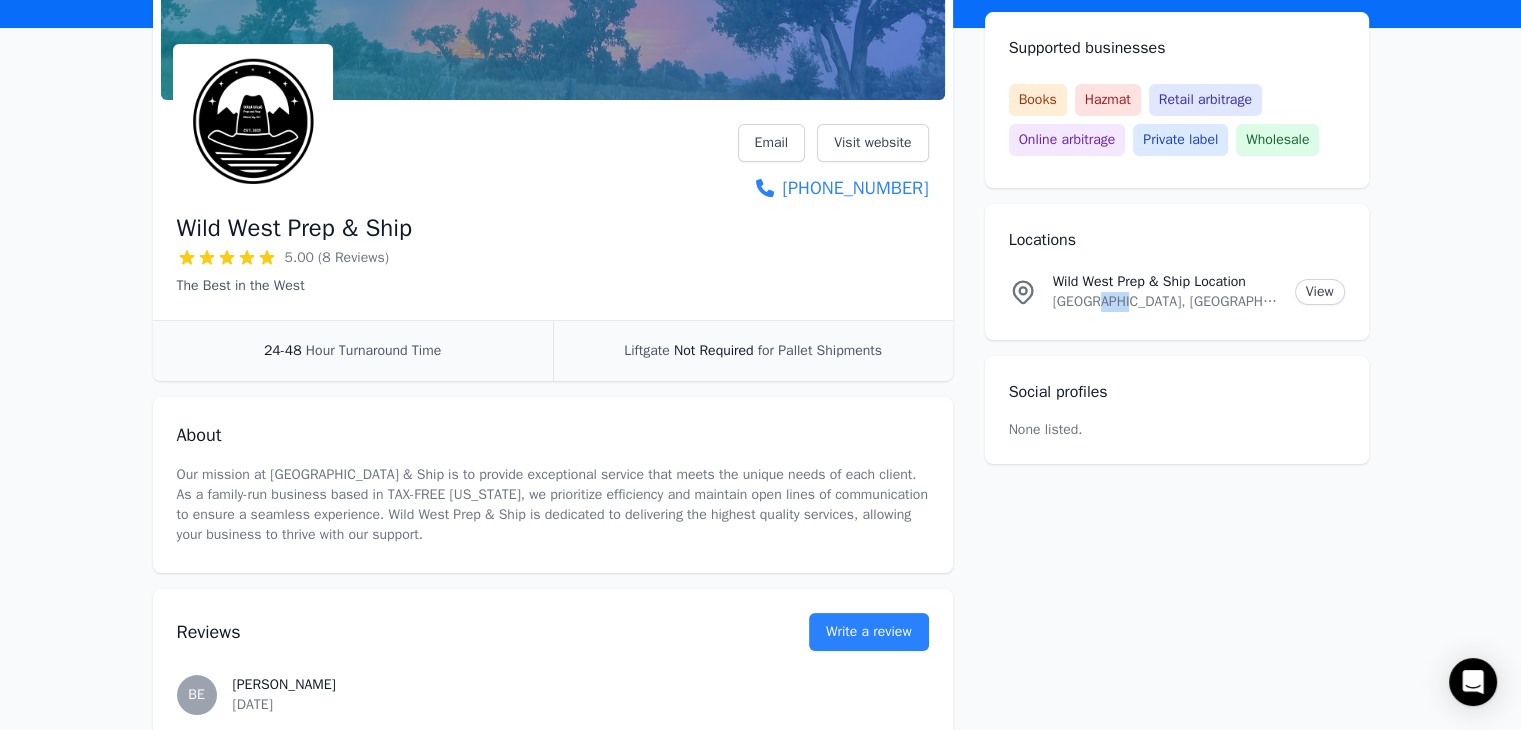 click on "Wild West Prep & Ship Location Miles City, MT, 59301, US View" at bounding box center (1177, 292) 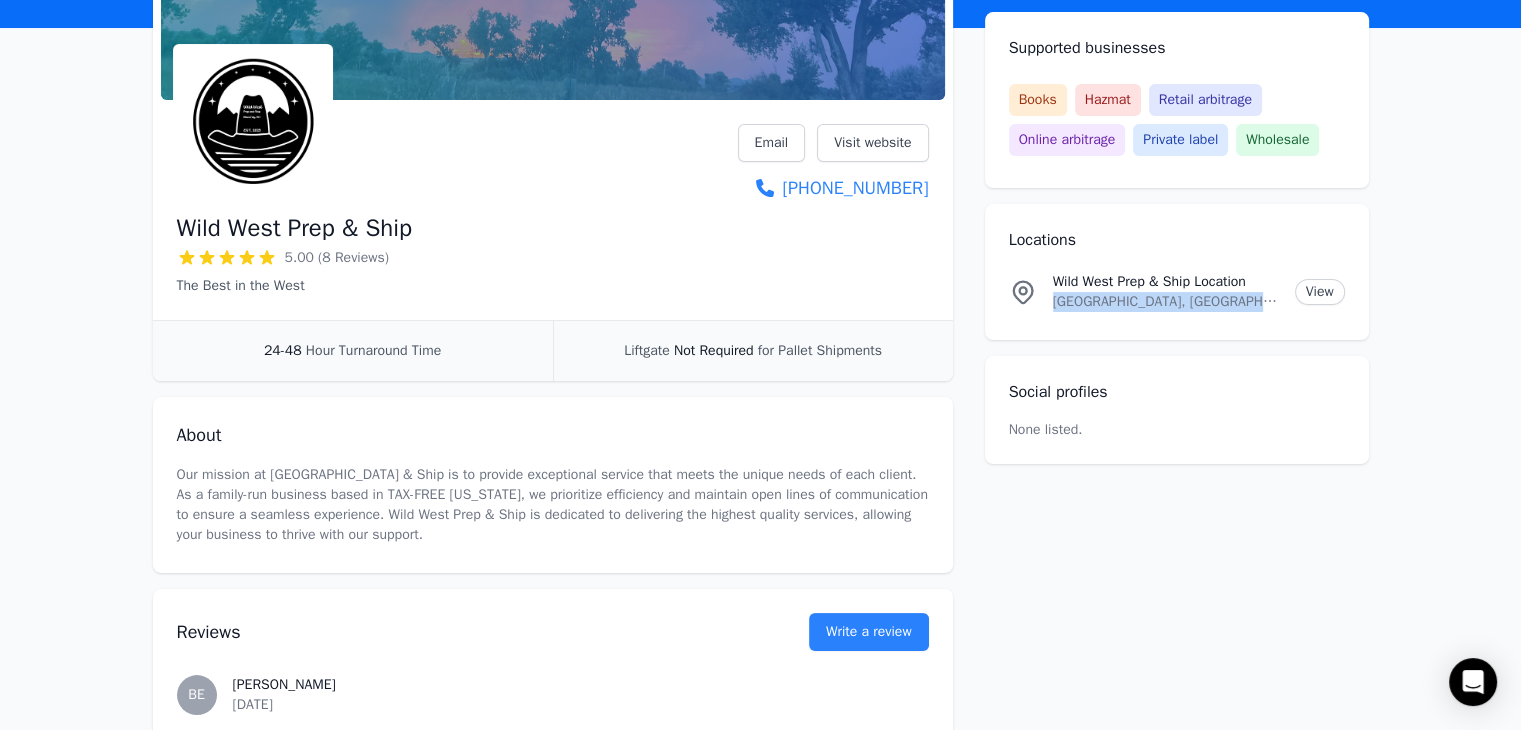 click on "Wild West Prep & Ship Location Miles City, MT, 59301, US View" at bounding box center [1177, 292] 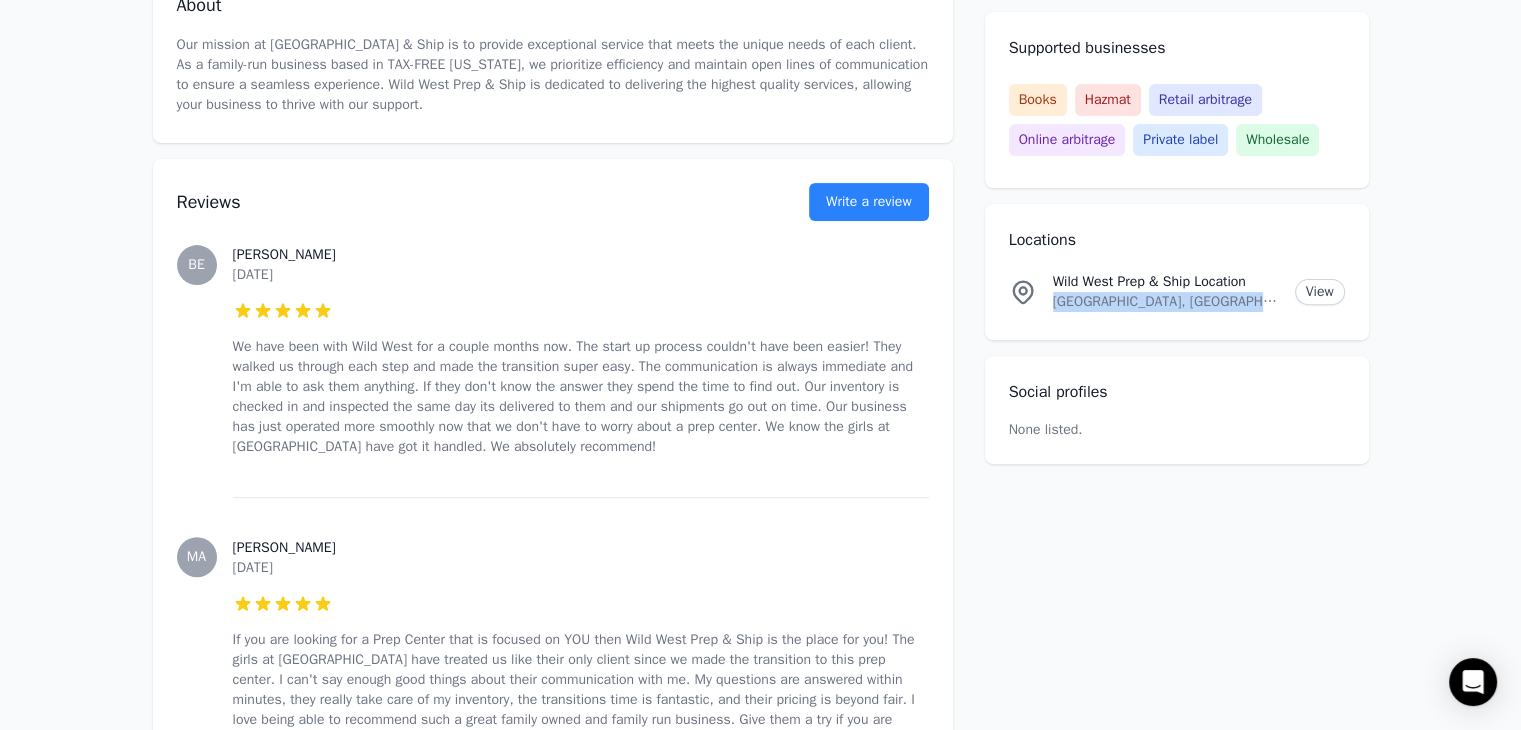 scroll, scrollTop: 600, scrollLeft: 0, axis: vertical 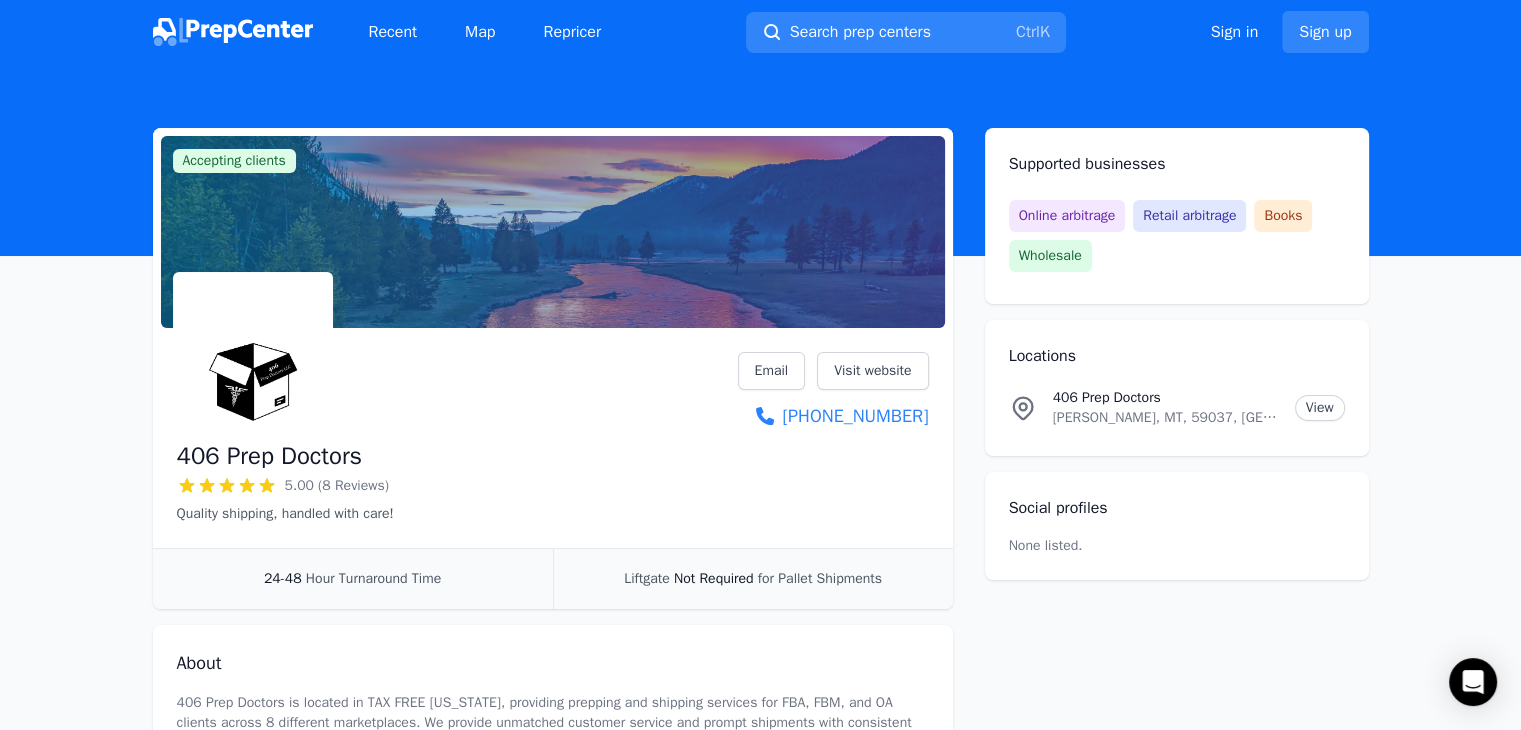click on "406 Prep Doctors" at bounding box center (270, 456) 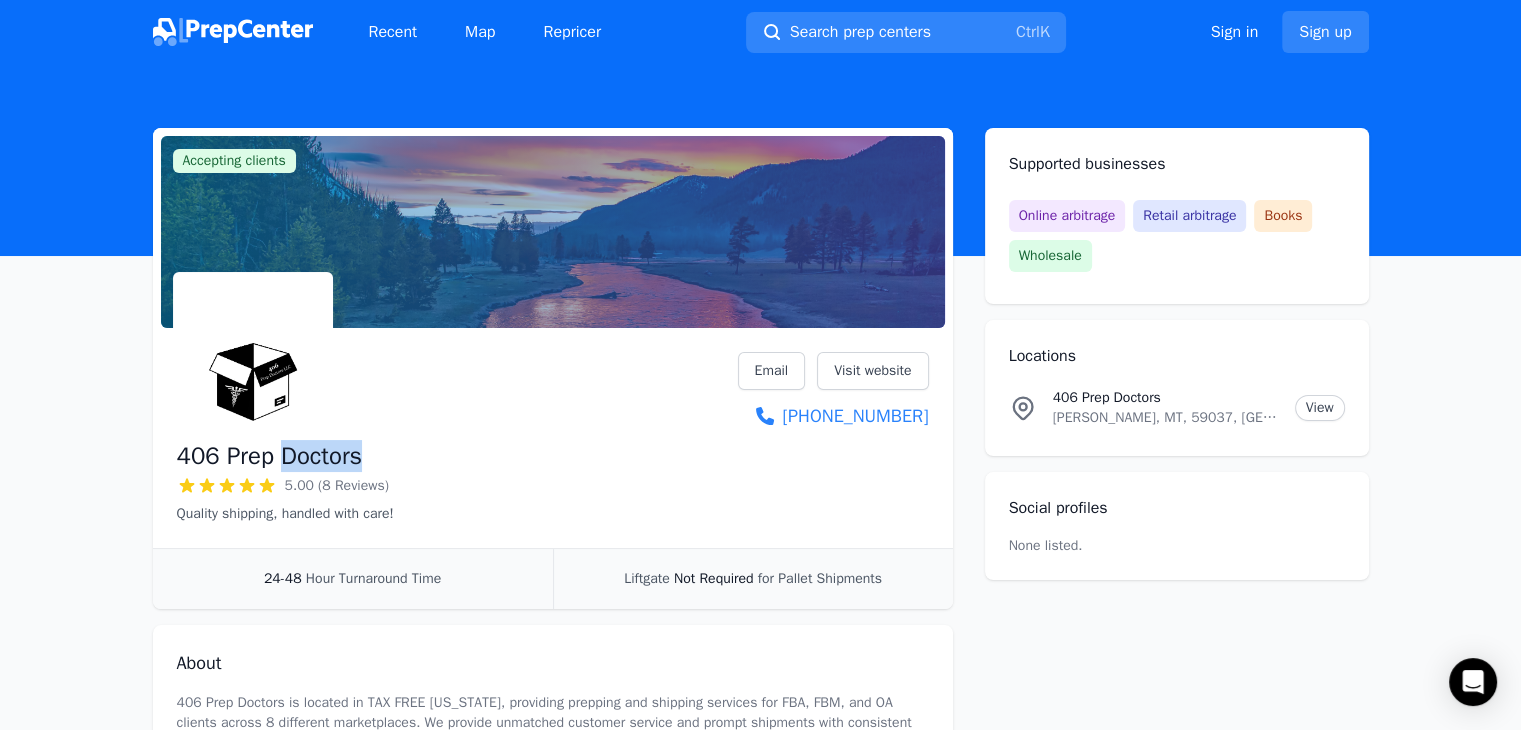 click on "406 Prep Doctors" at bounding box center (270, 456) 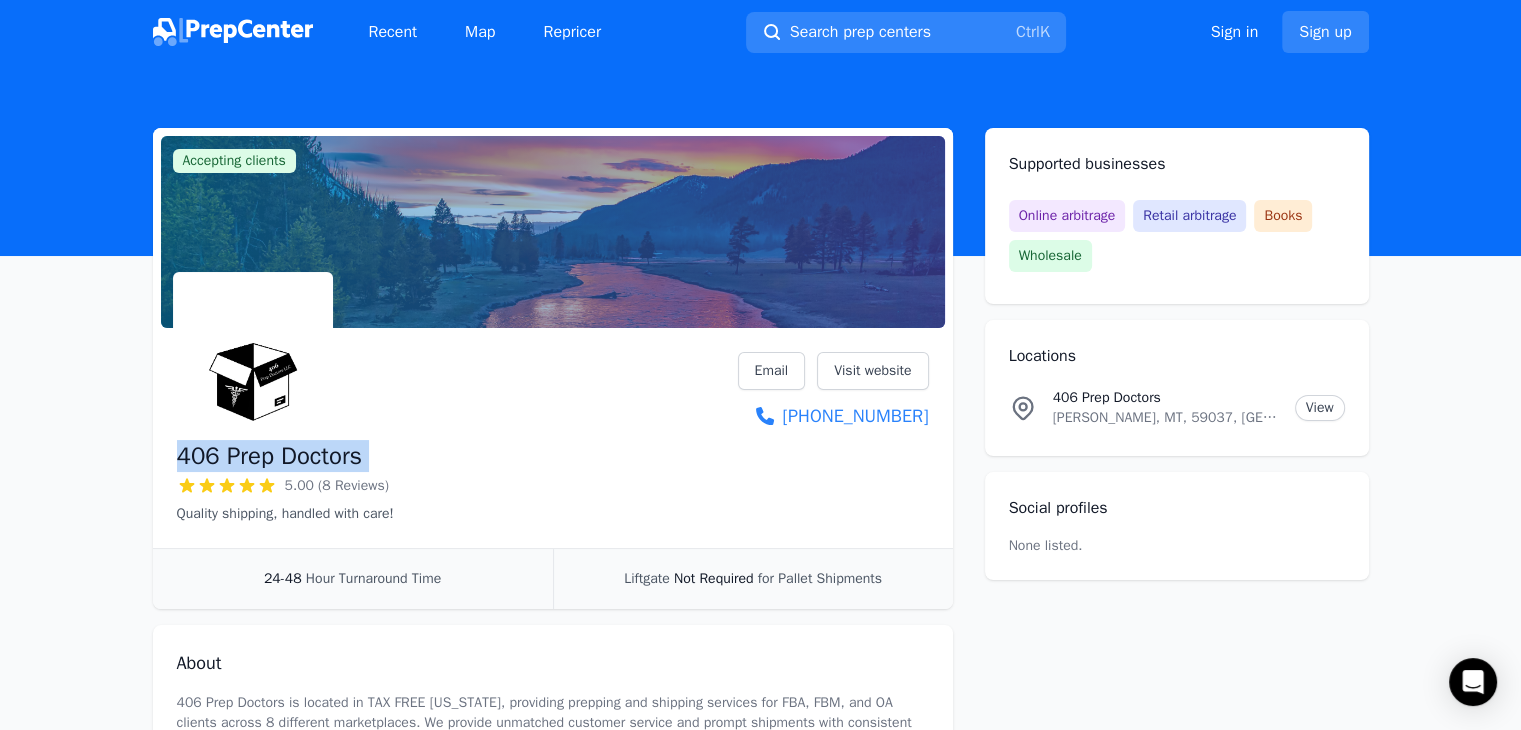 click on "406 Prep Doctors" at bounding box center [270, 456] 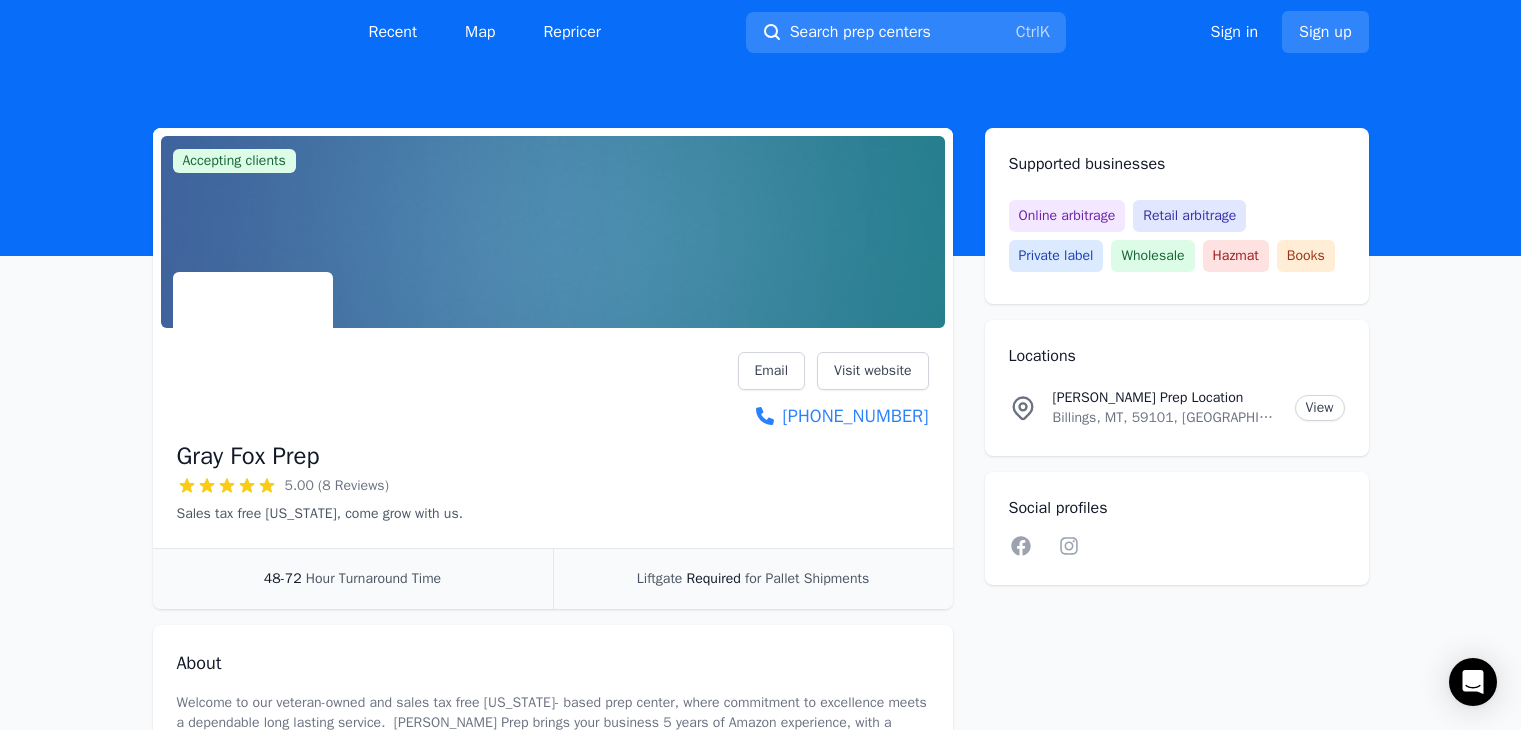 scroll, scrollTop: 0, scrollLeft: 0, axis: both 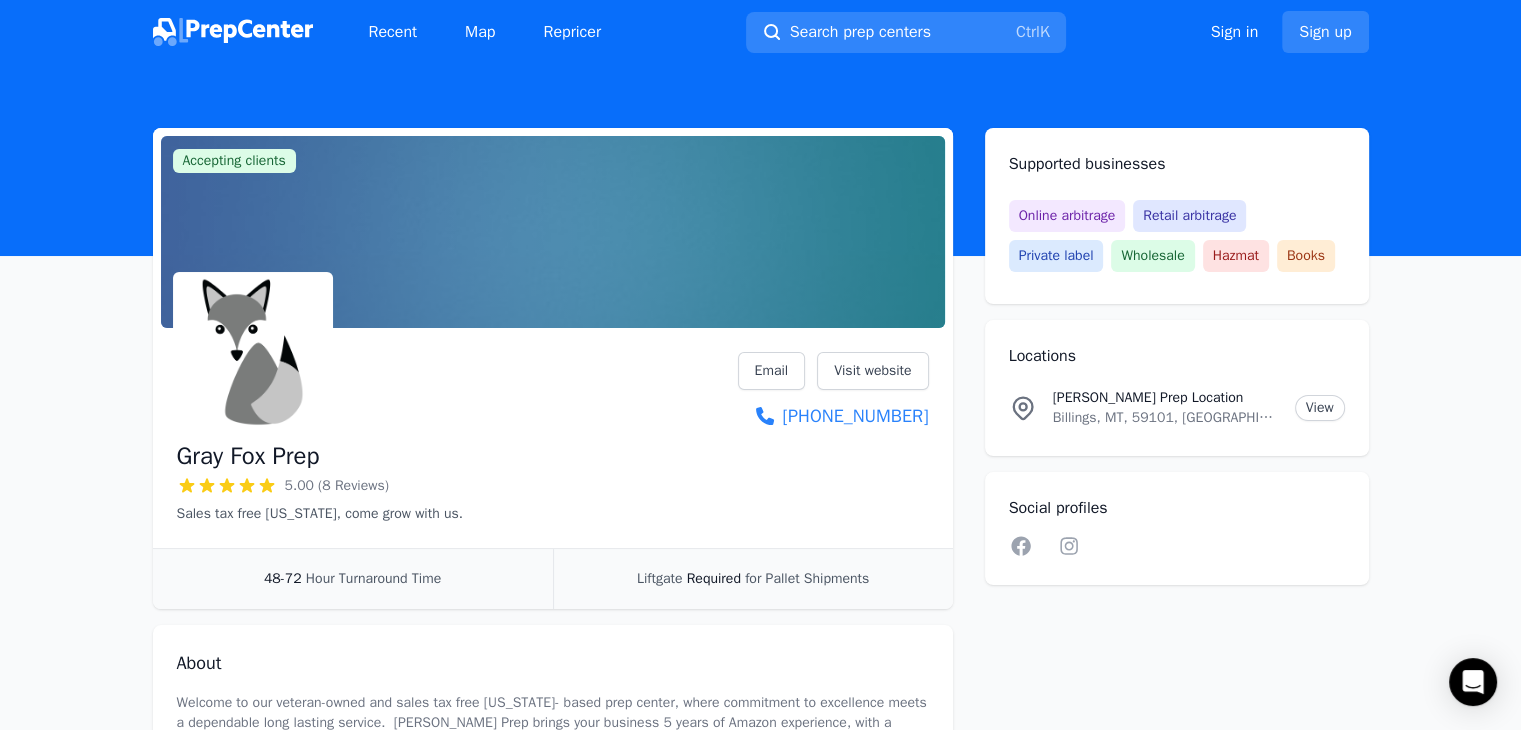 click on "Gray Fox Prep" at bounding box center [248, 456] 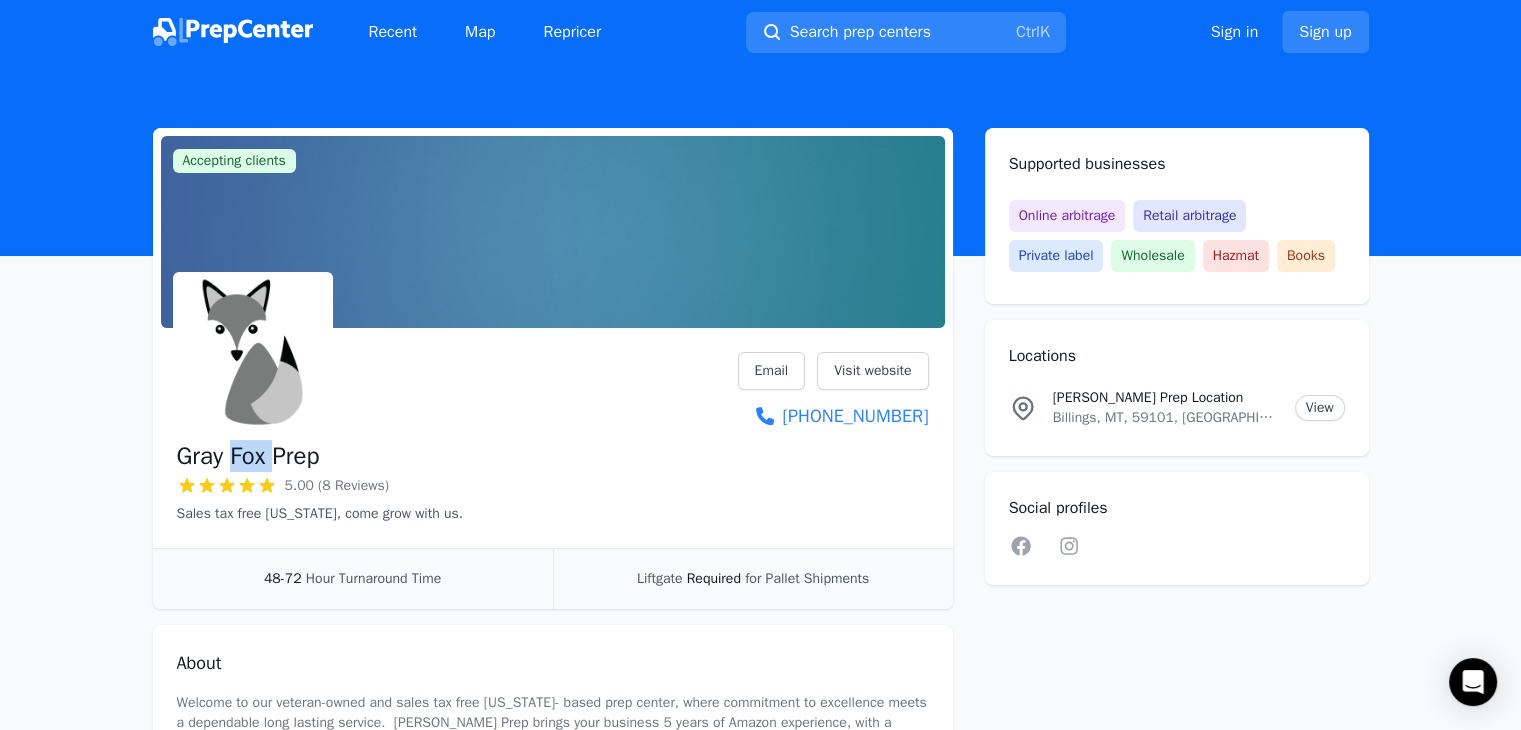 click on "Gray Fox Prep" at bounding box center (248, 456) 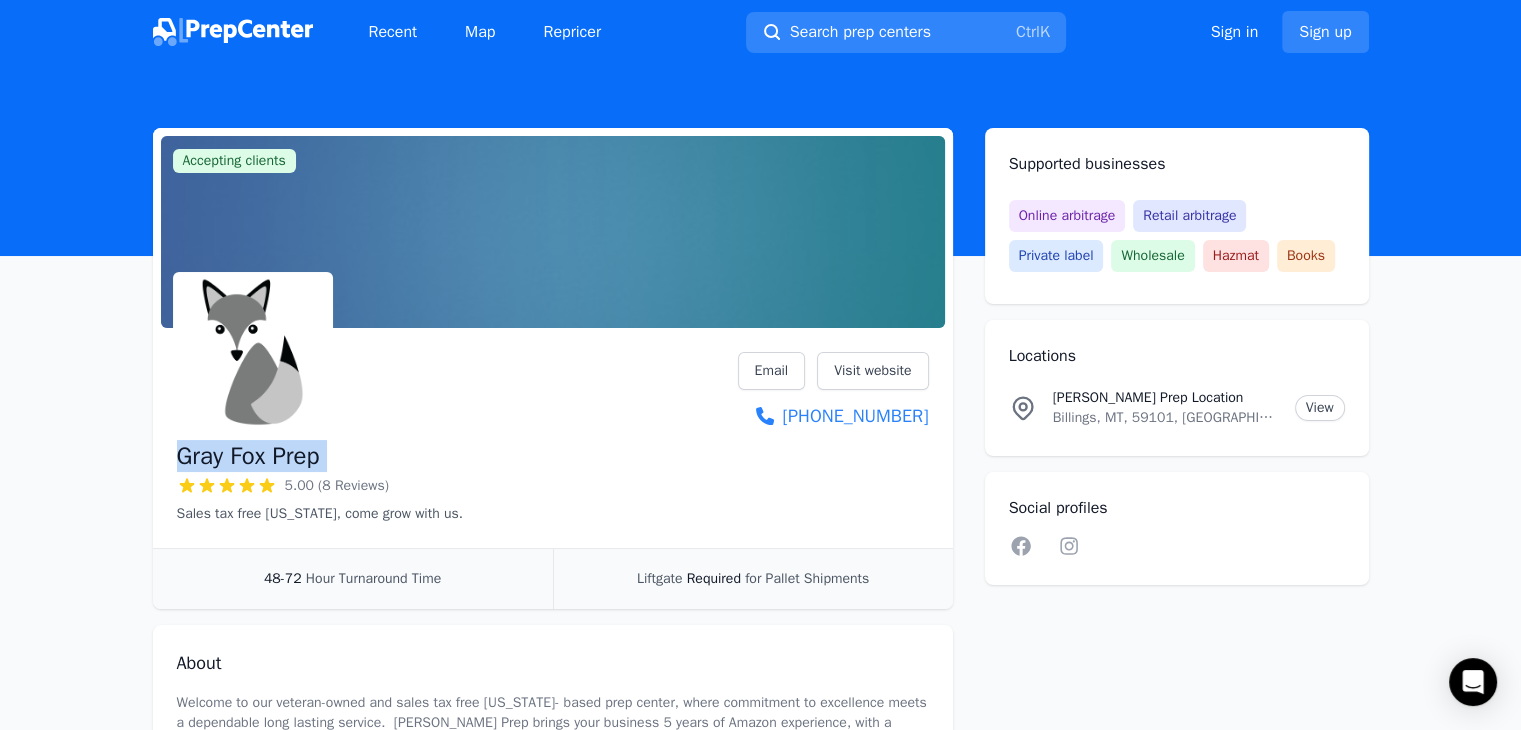 click on "Gray Fox Prep" at bounding box center (248, 456) 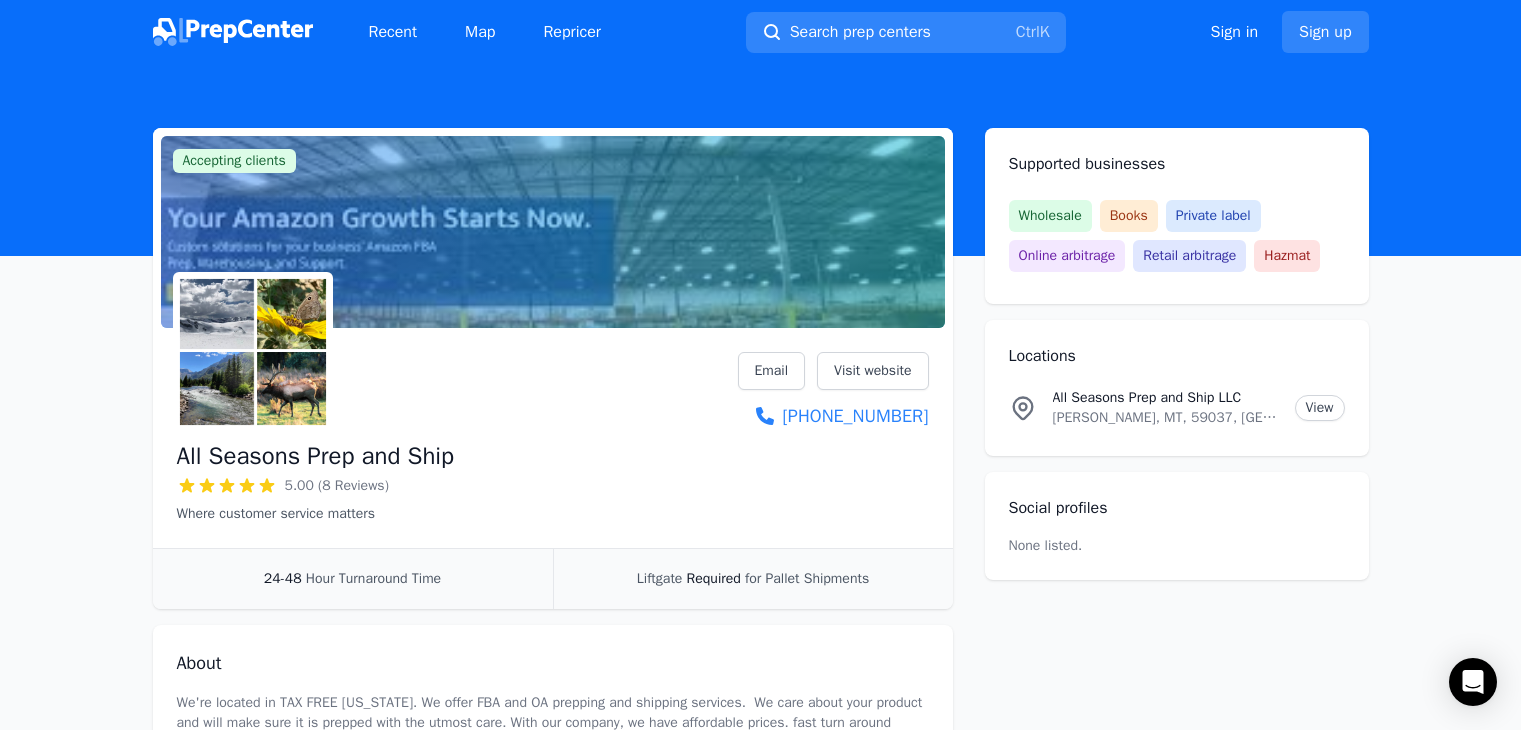scroll, scrollTop: 0, scrollLeft: 0, axis: both 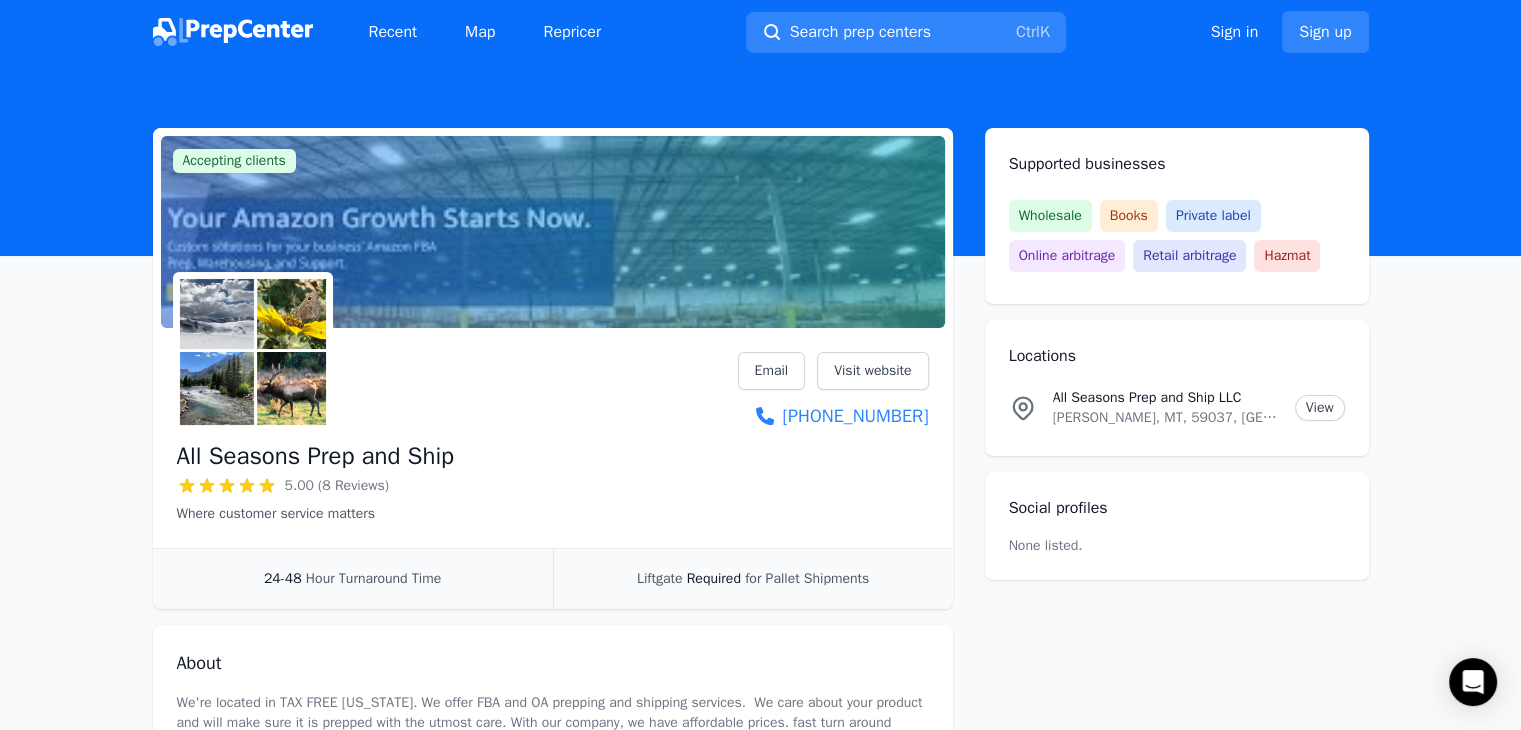 click on "All Seasons Prep and Ship" at bounding box center [316, 456] 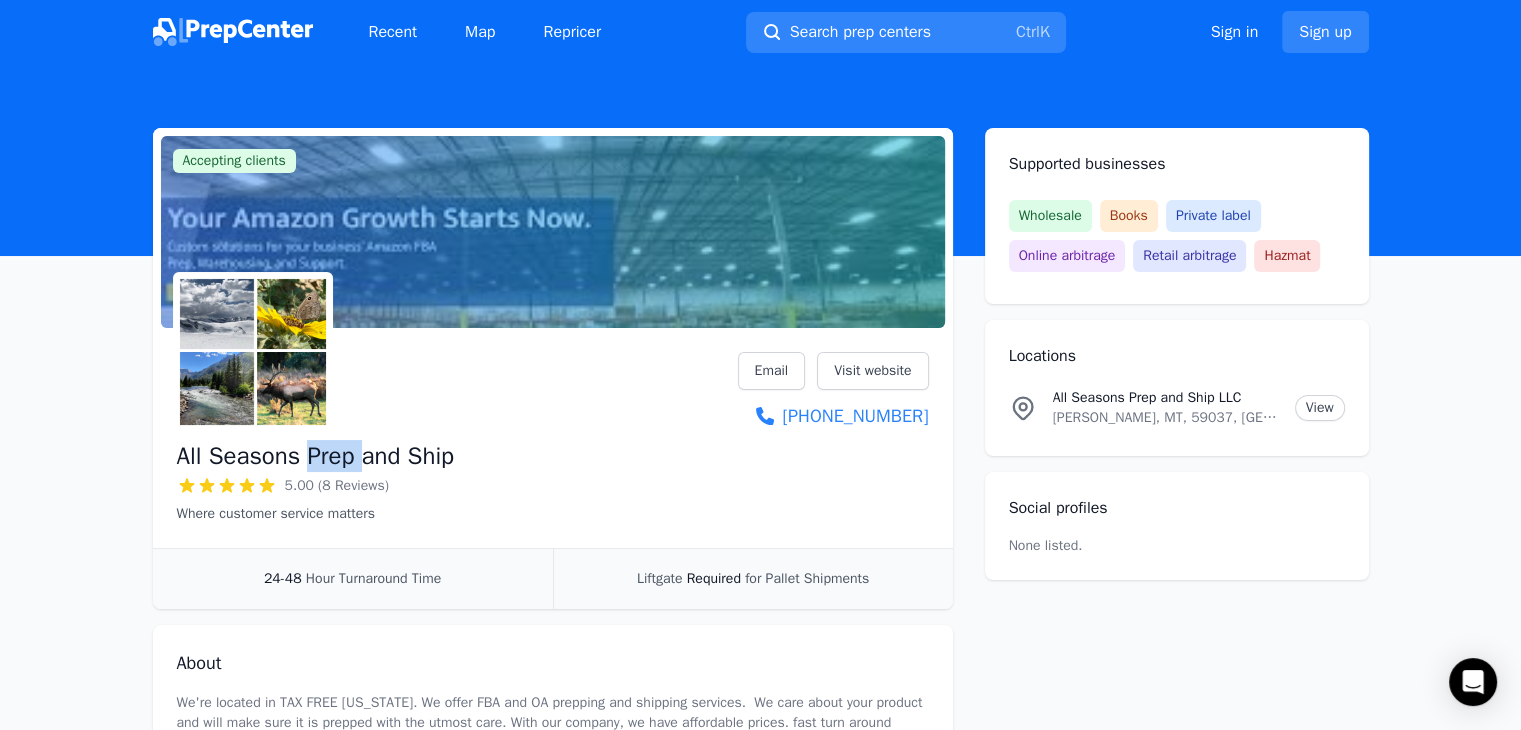 click on "All Seasons Prep and Ship" at bounding box center [316, 456] 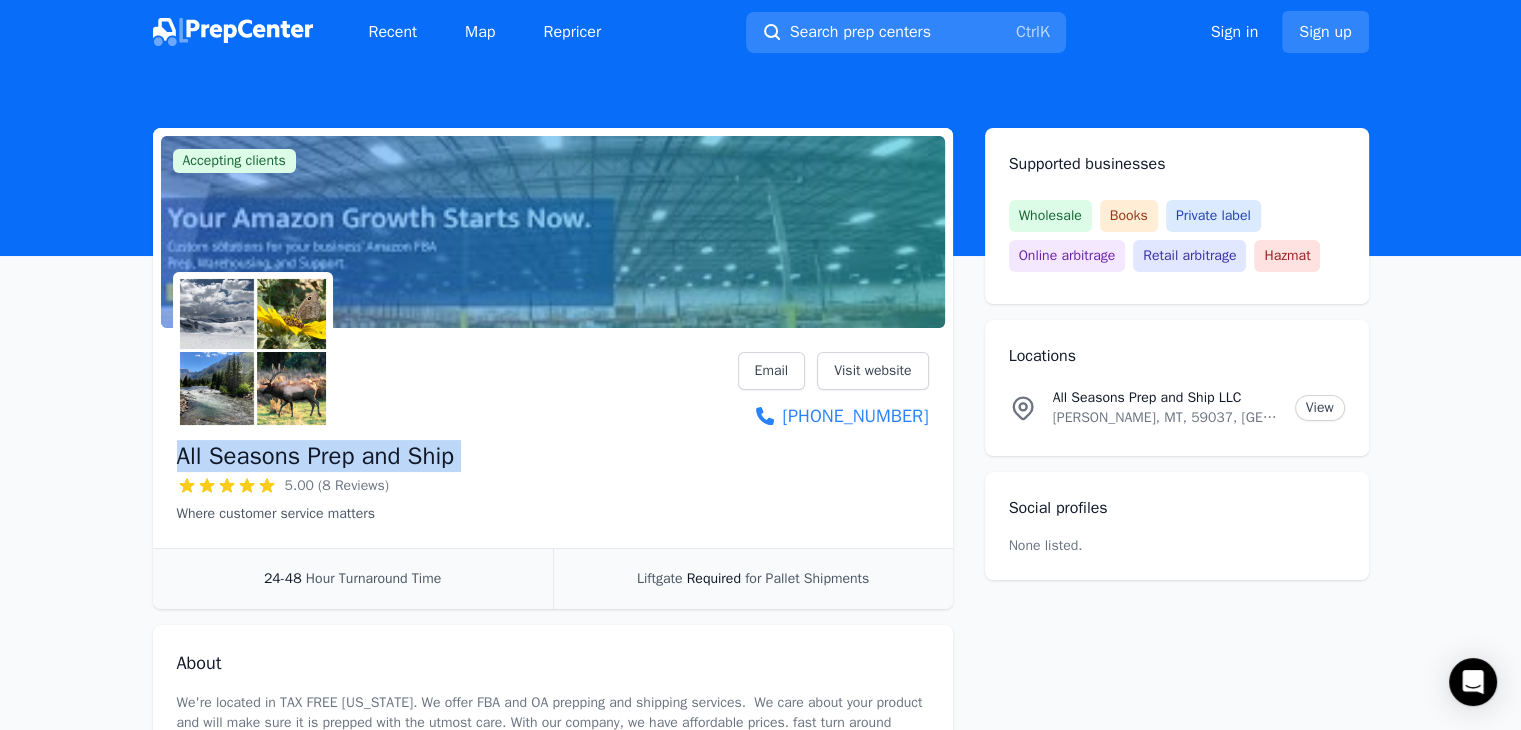 click on "All Seasons Prep and Ship" at bounding box center [316, 456] 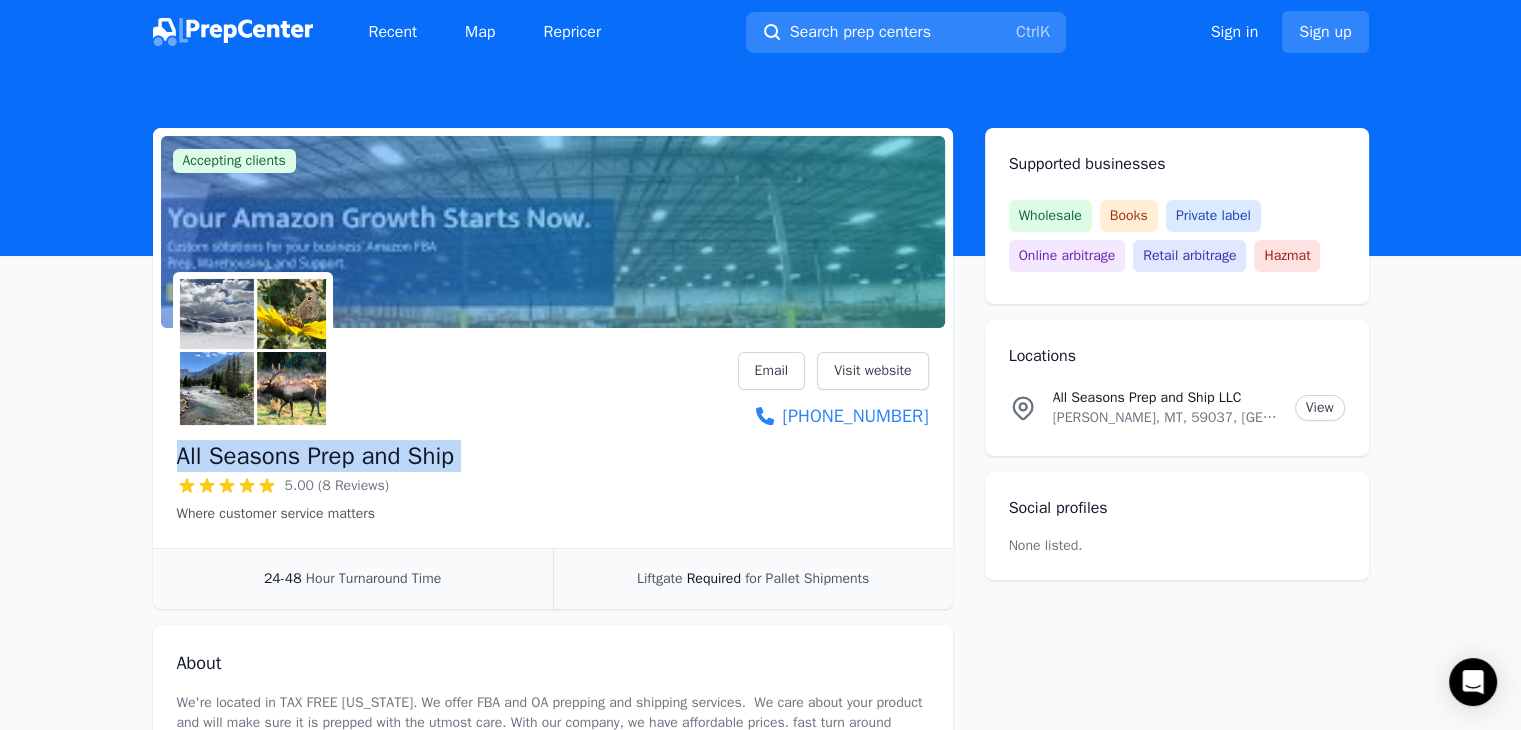 copy on "All Seasons Prep and Ship" 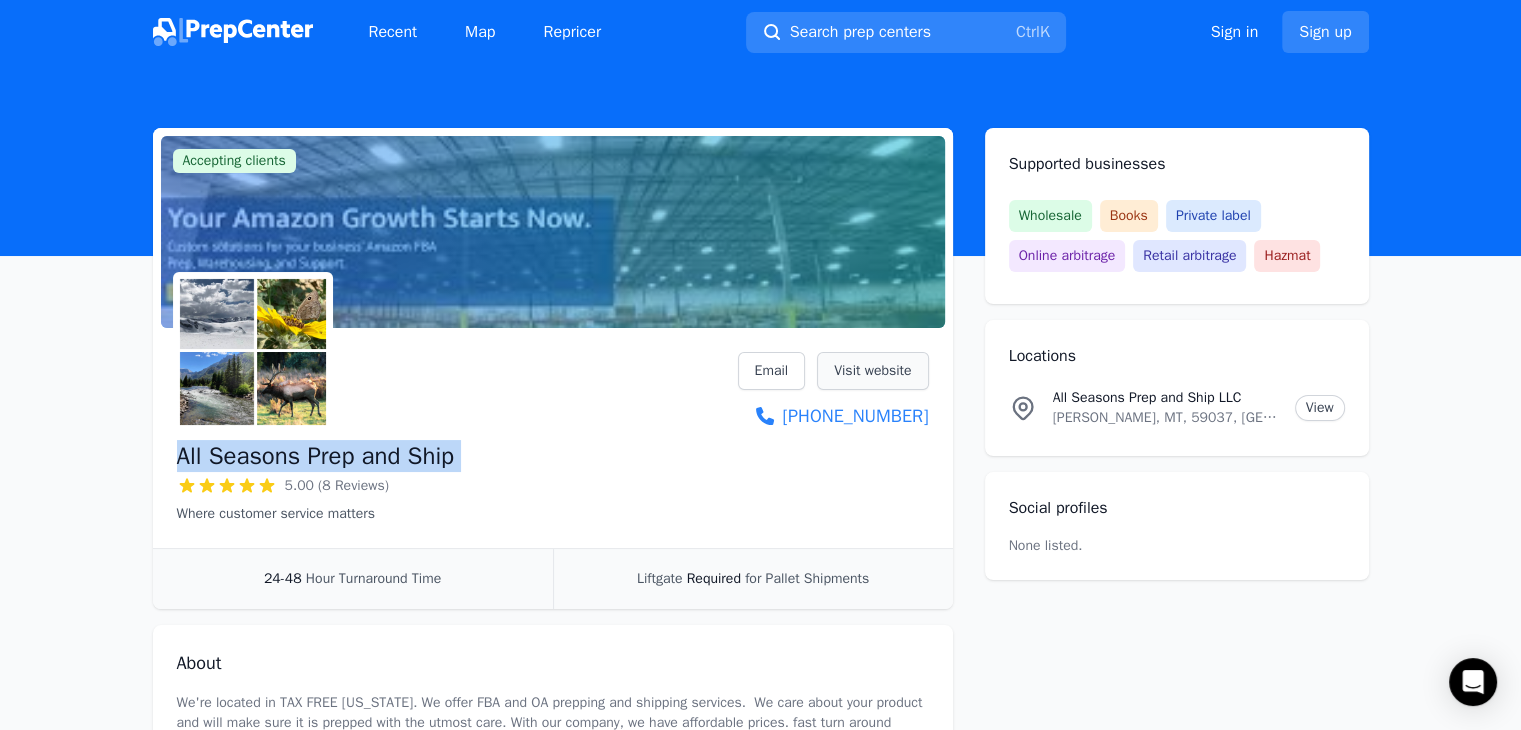 click on "Visit website" at bounding box center [872, 371] 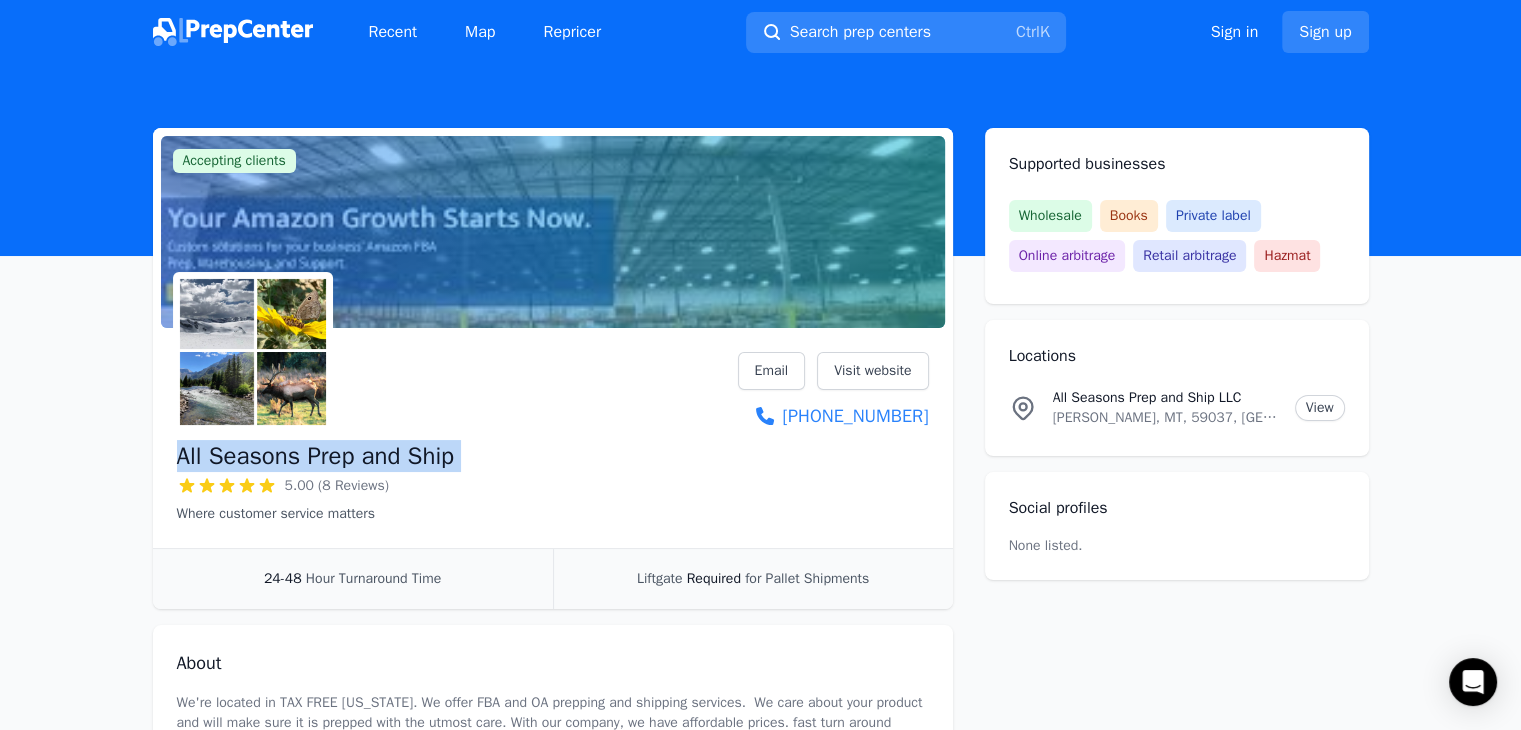 copy on "All Seasons Prep and Ship" 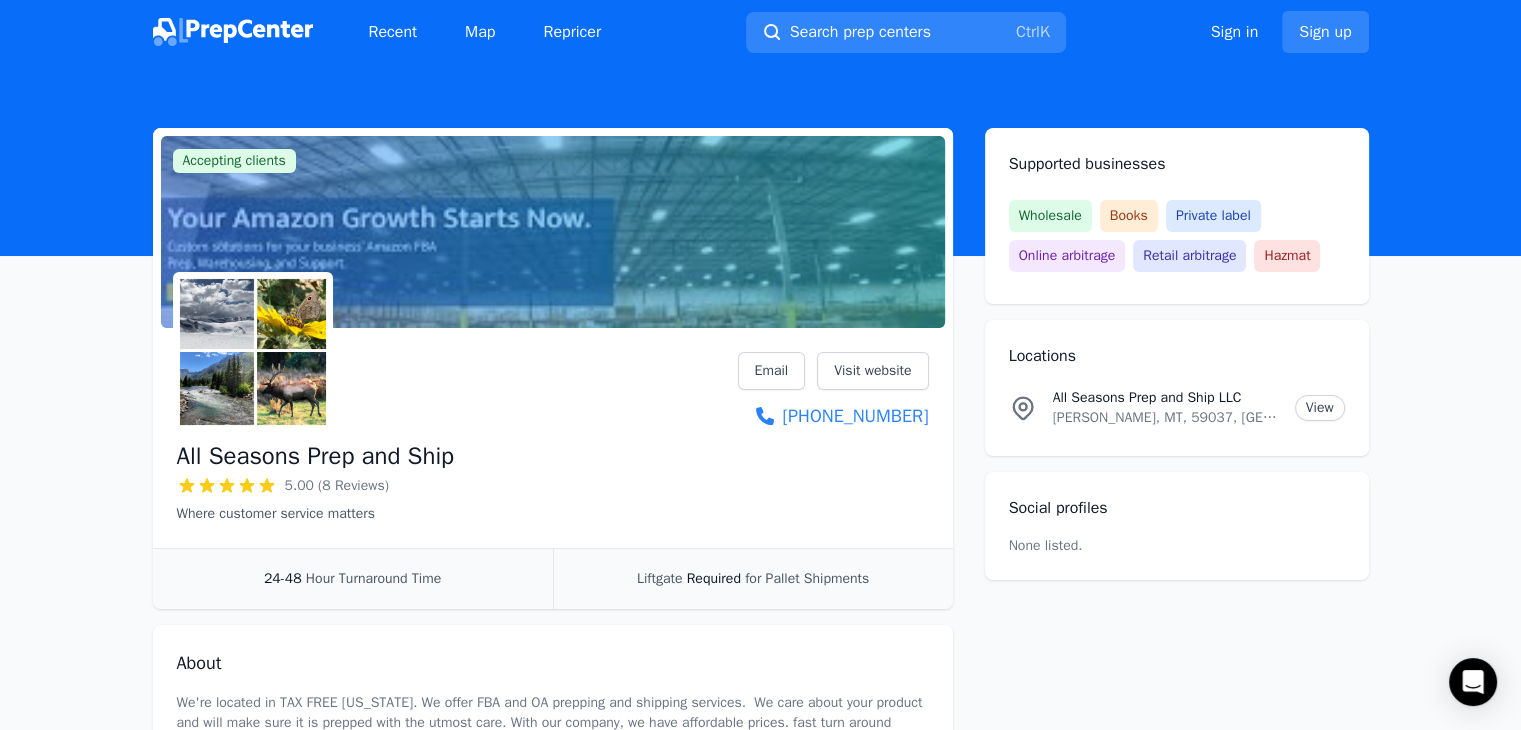 click on "Huntley, MT,  59037, US" at bounding box center (1166, 418) 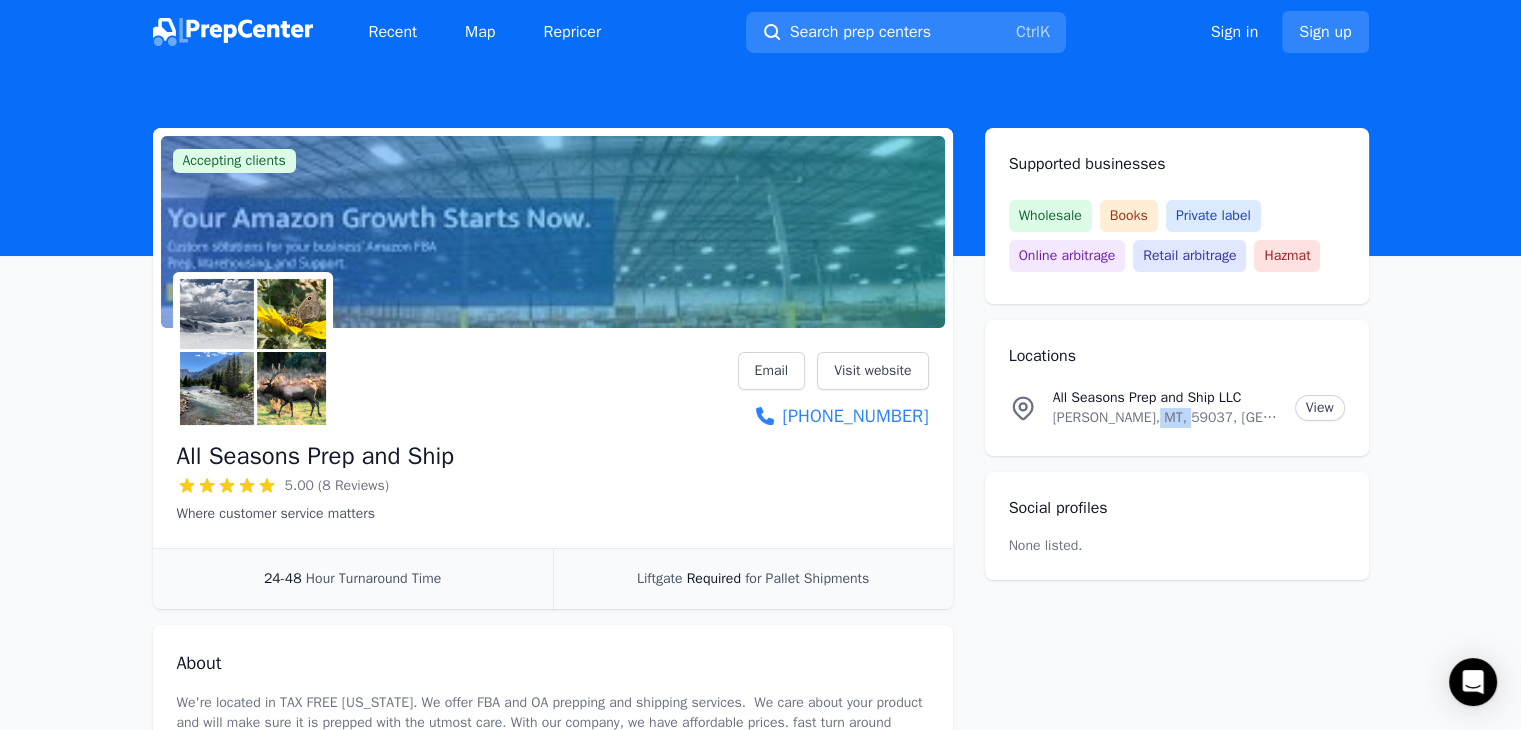 click on "Huntley, MT,  59037, US" at bounding box center (1166, 418) 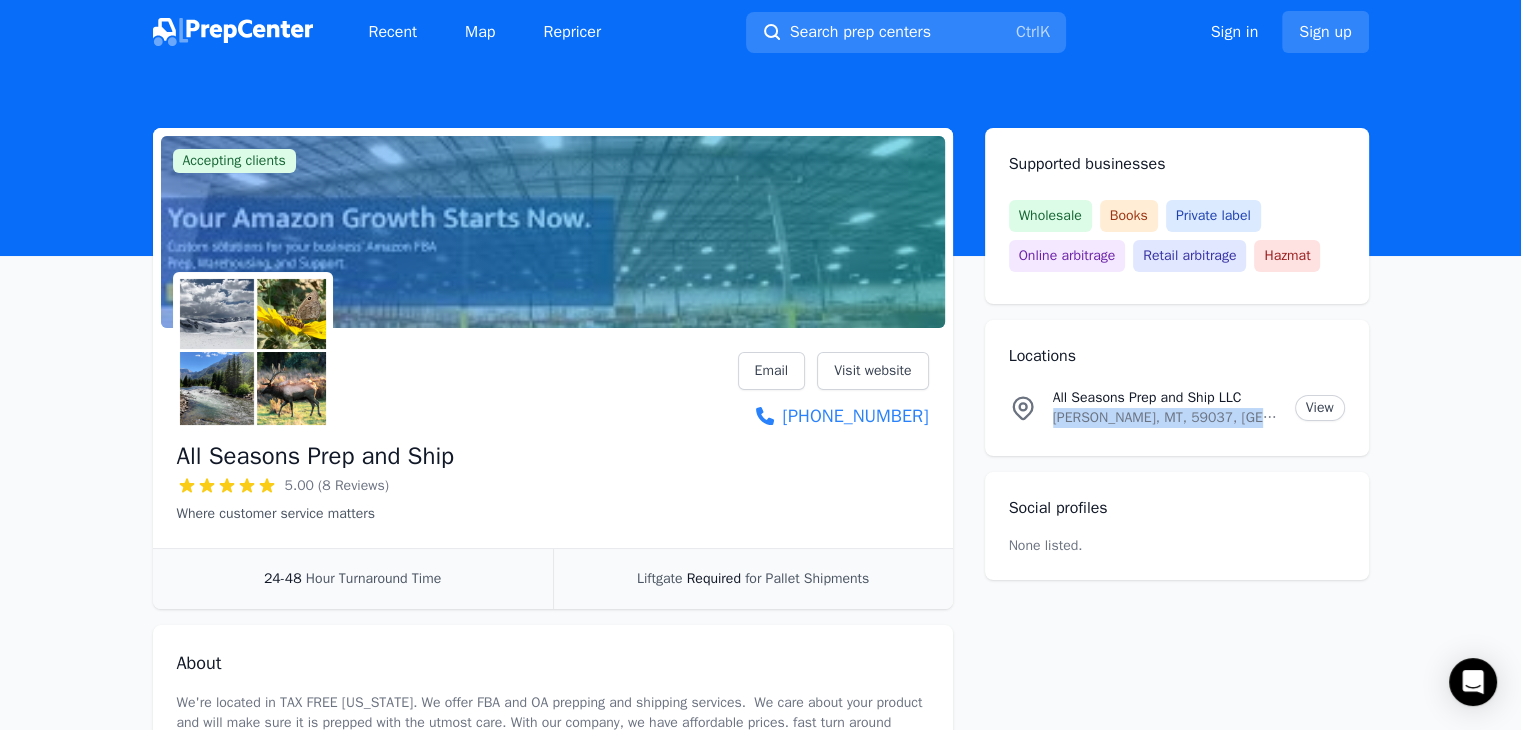 click on "Huntley, MT,  59037, US" at bounding box center (1166, 418) 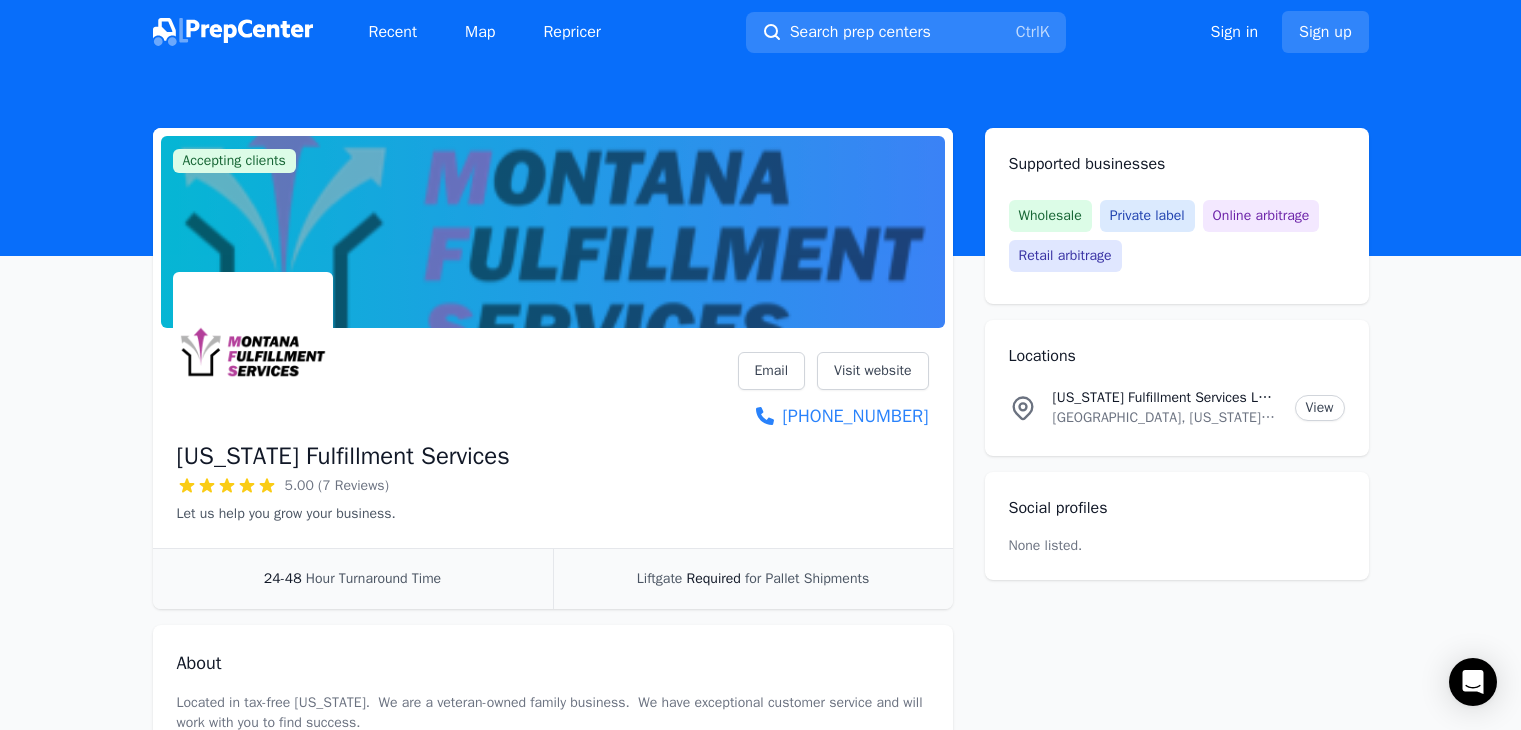 scroll, scrollTop: 0, scrollLeft: 0, axis: both 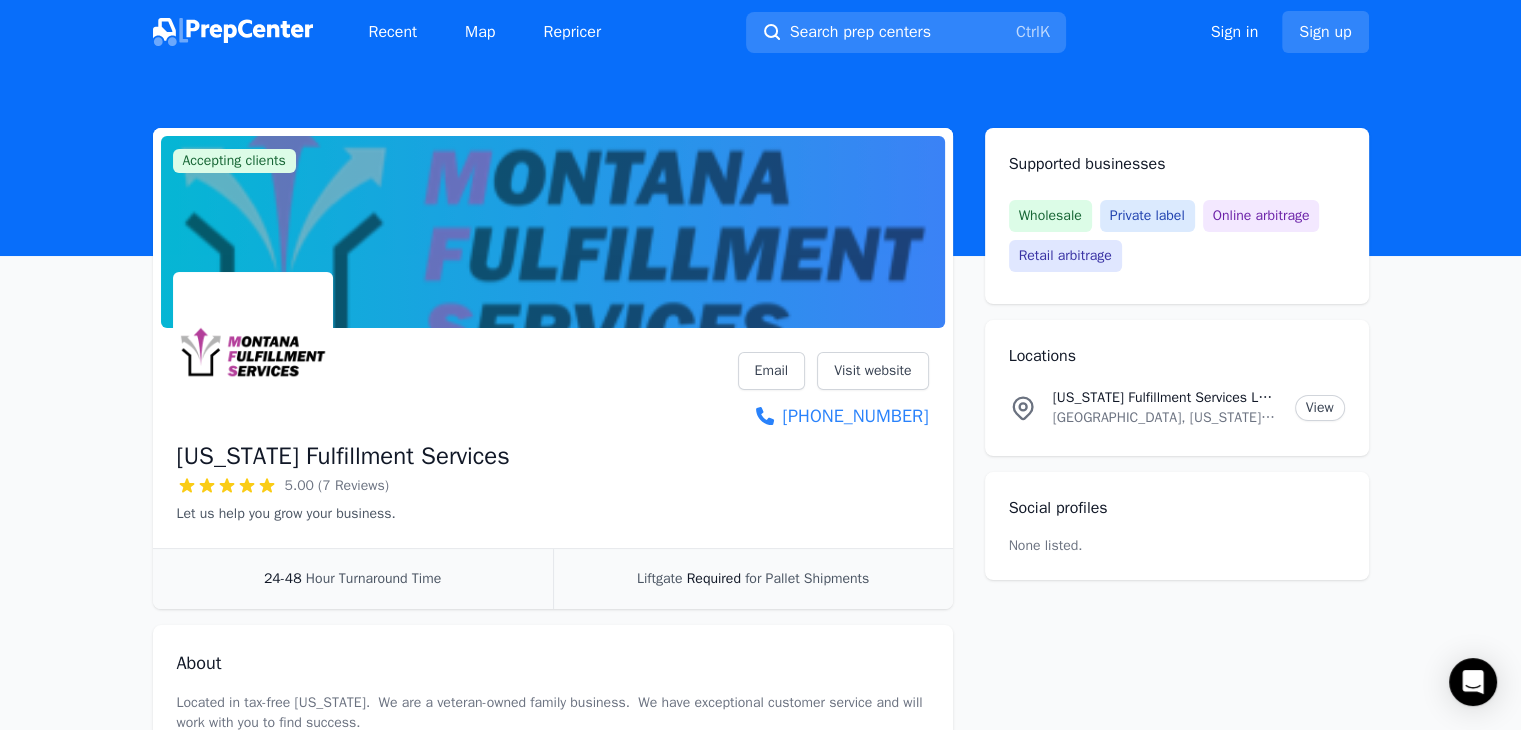 click on "[US_STATE] Fulfillment Services" at bounding box center (343, 456) 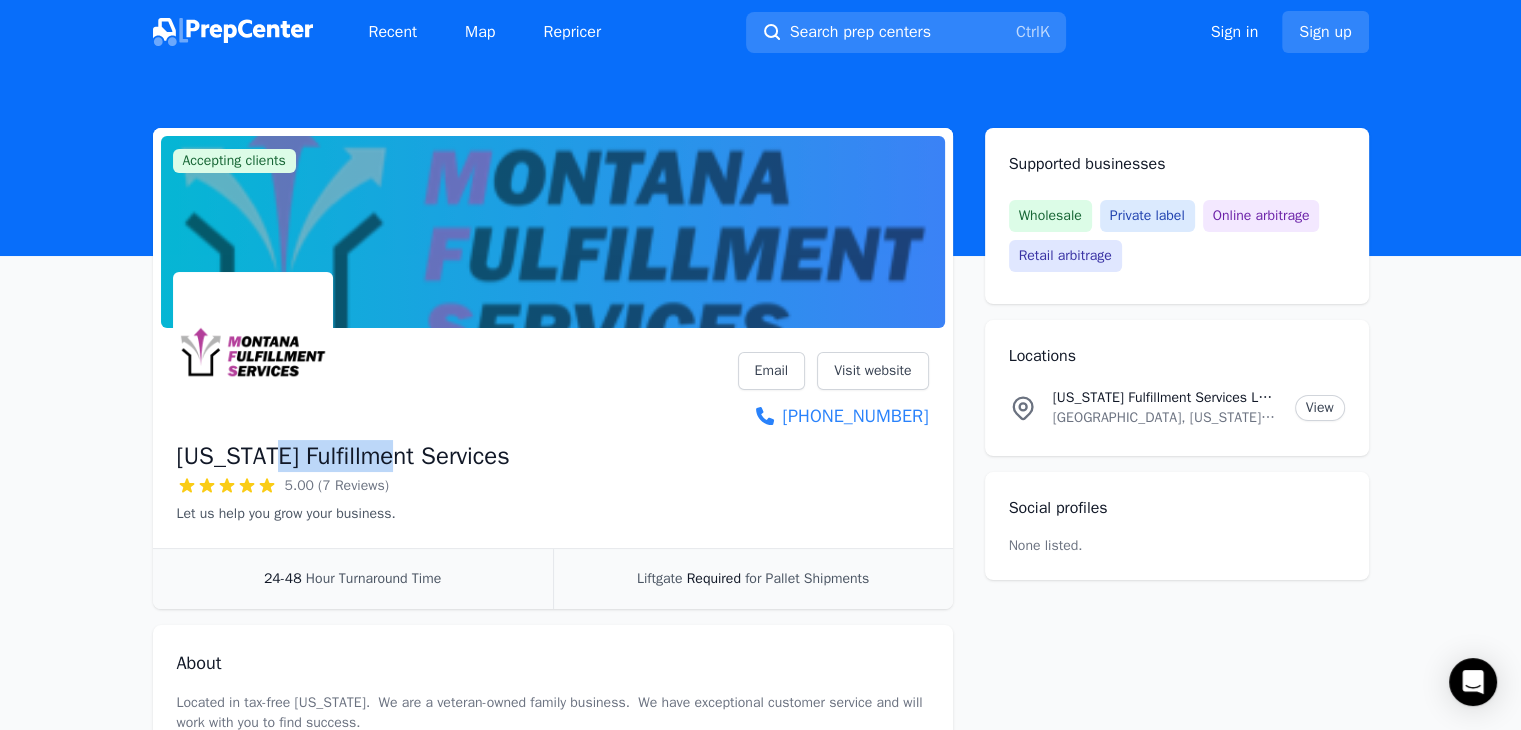 click on "[US_STATE] Fulfillment Services" at bounding box center (343, 456) 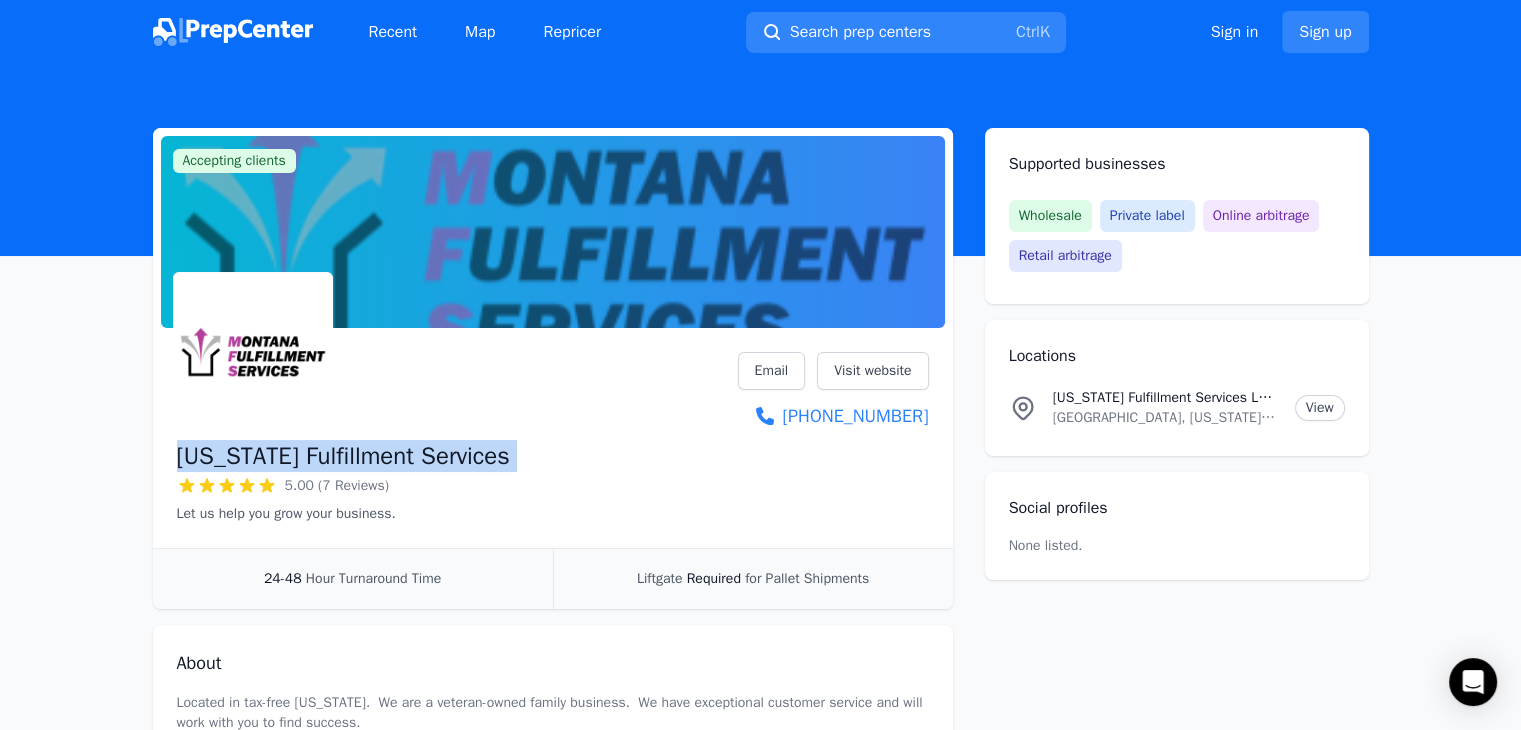 click on "[US_STATE] Fulfillment Services" at bounding box center [343, 456] 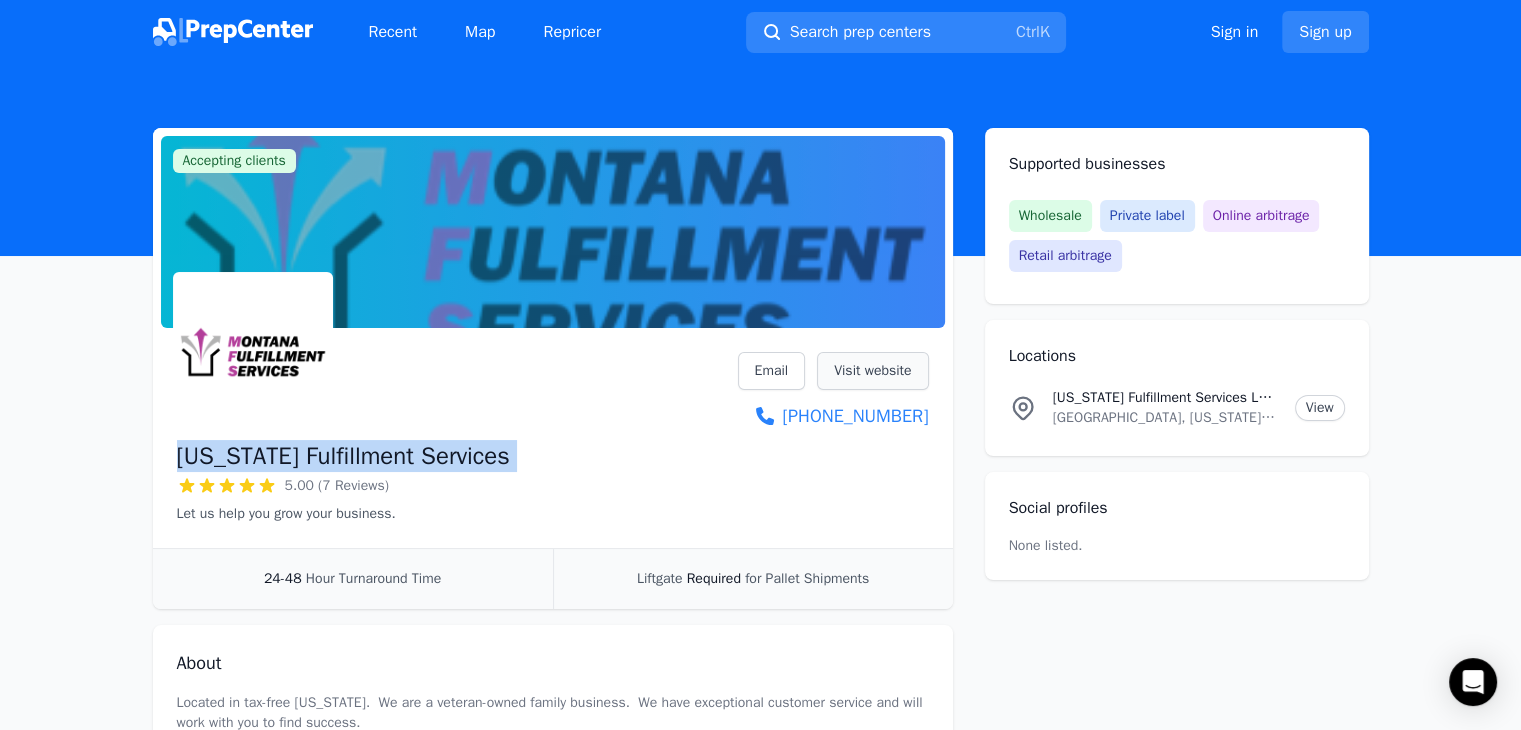 click on "Visit website" at bounding box center (872, 371) 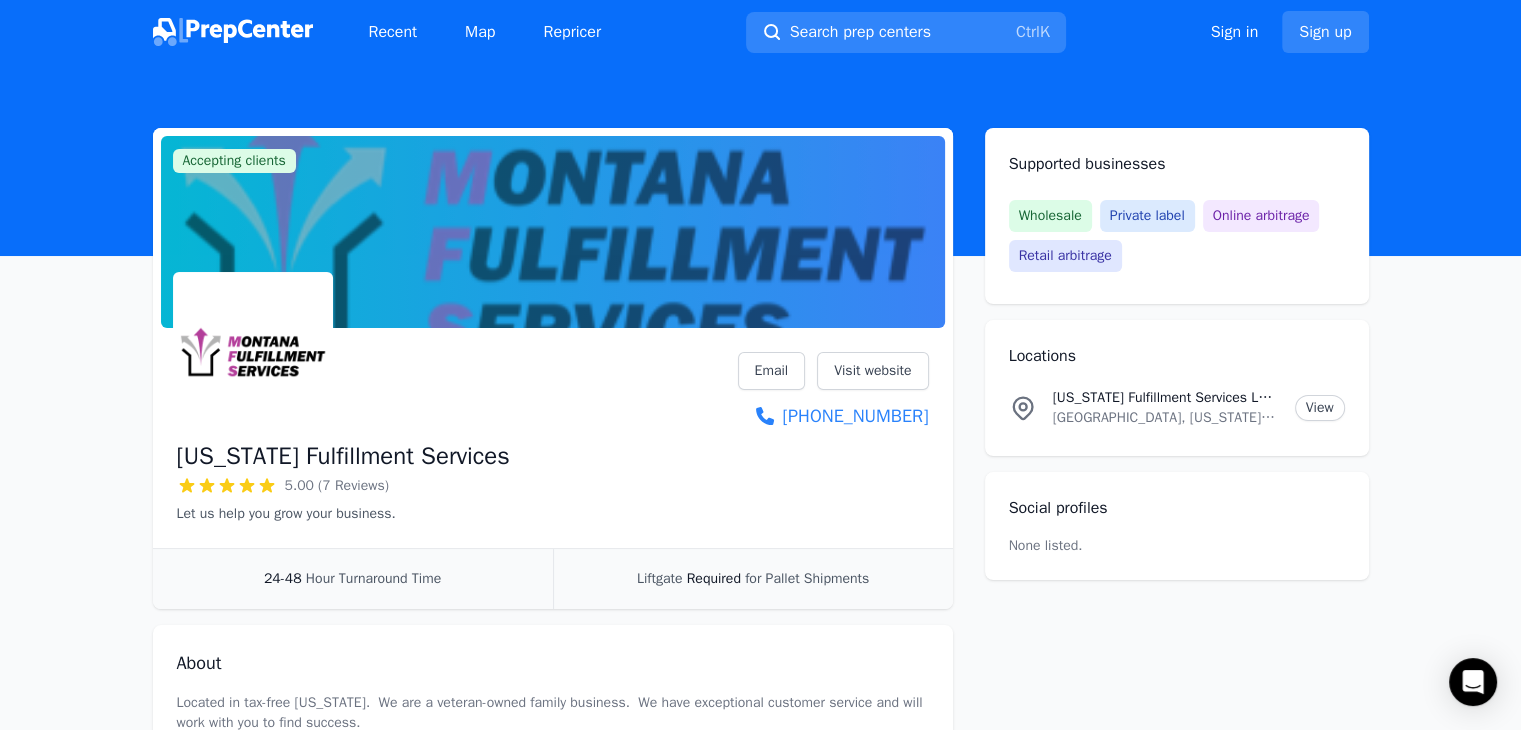 click on "GREAT FALLS, Montana, US" at bounding box center (1166, 418) 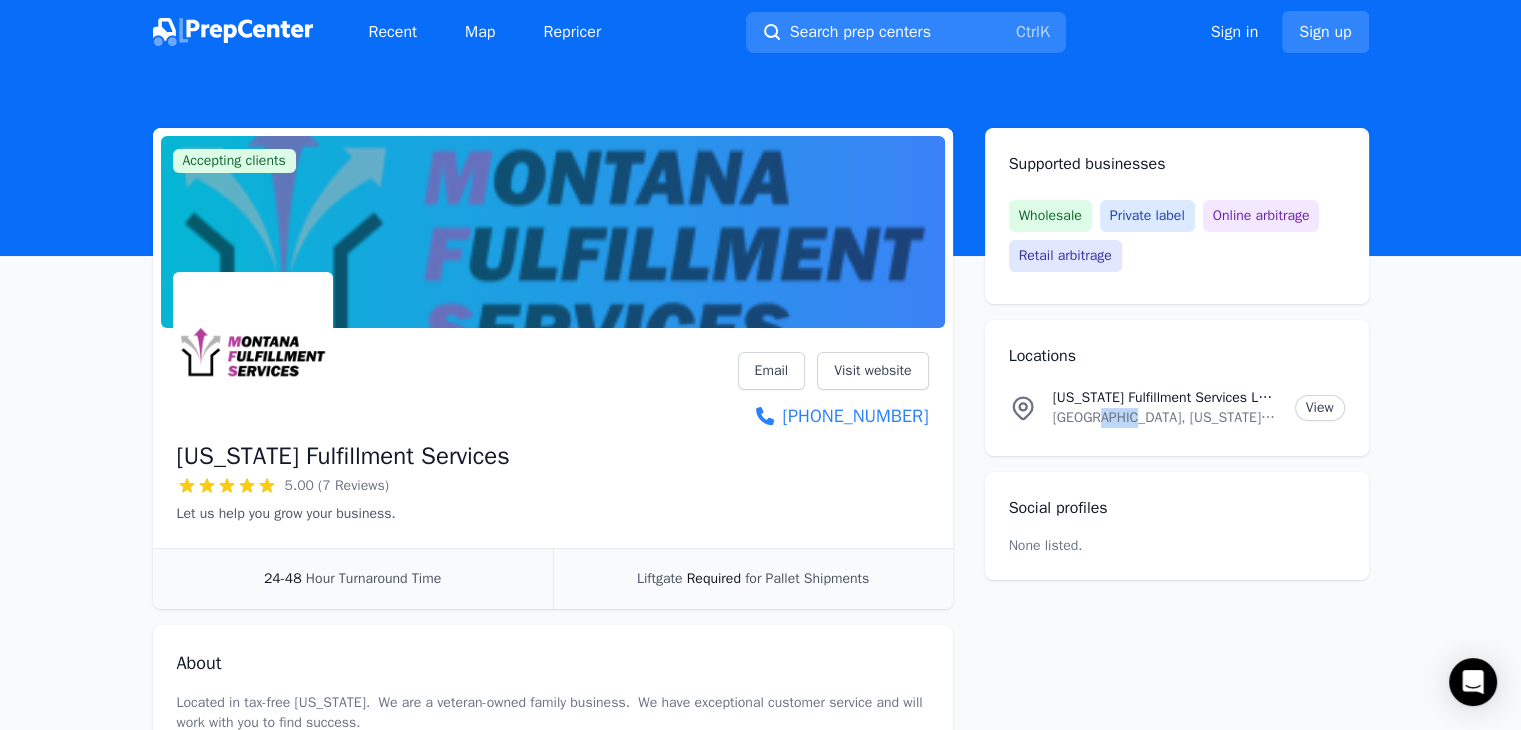 click on "GREAT FALLS, Montana, US" at bounding box center [1166, 418] 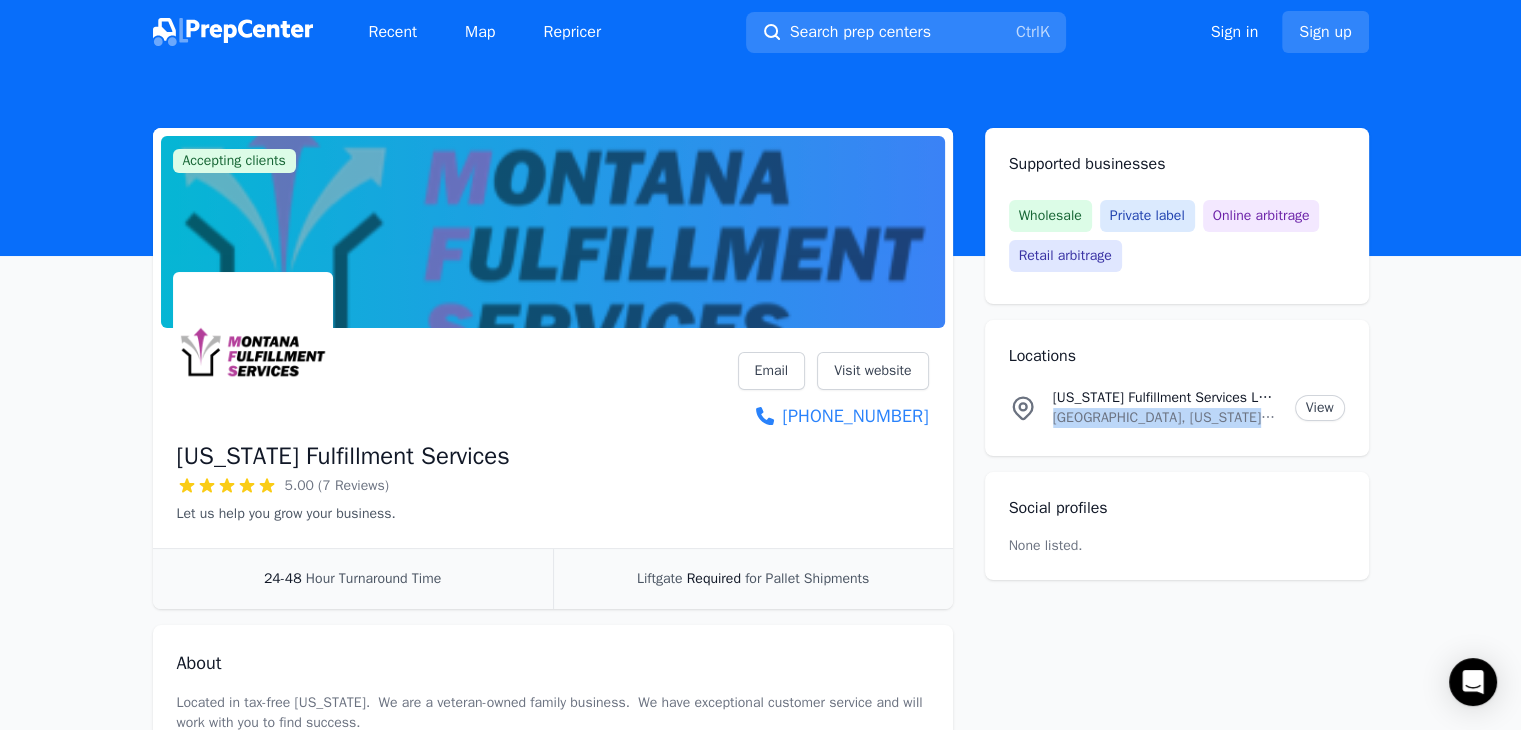 click on "GREAT FALLS, Montana, US" at bounding box center [1166, 418] 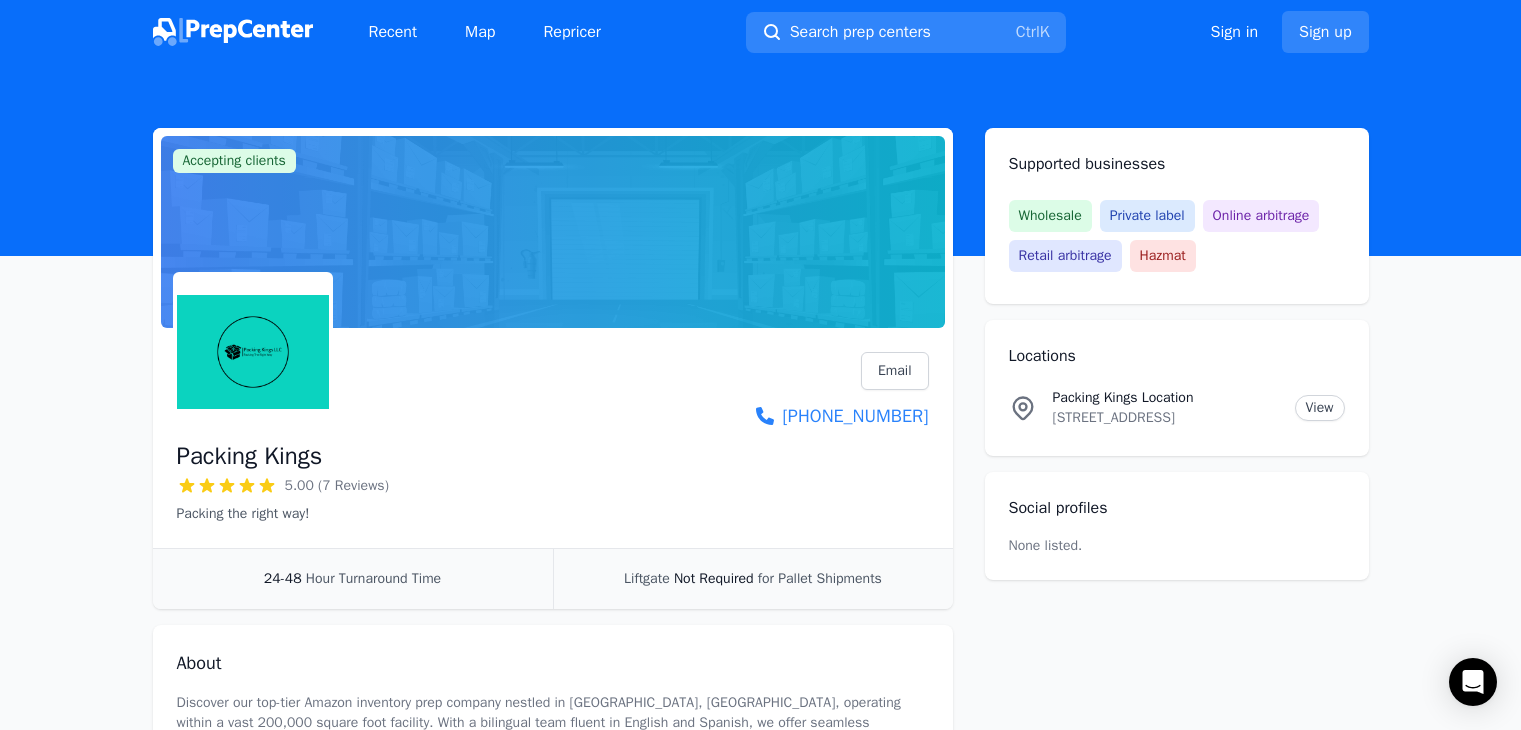 scroll, scrollTop: 0, scrollLeft: 0, axis: both 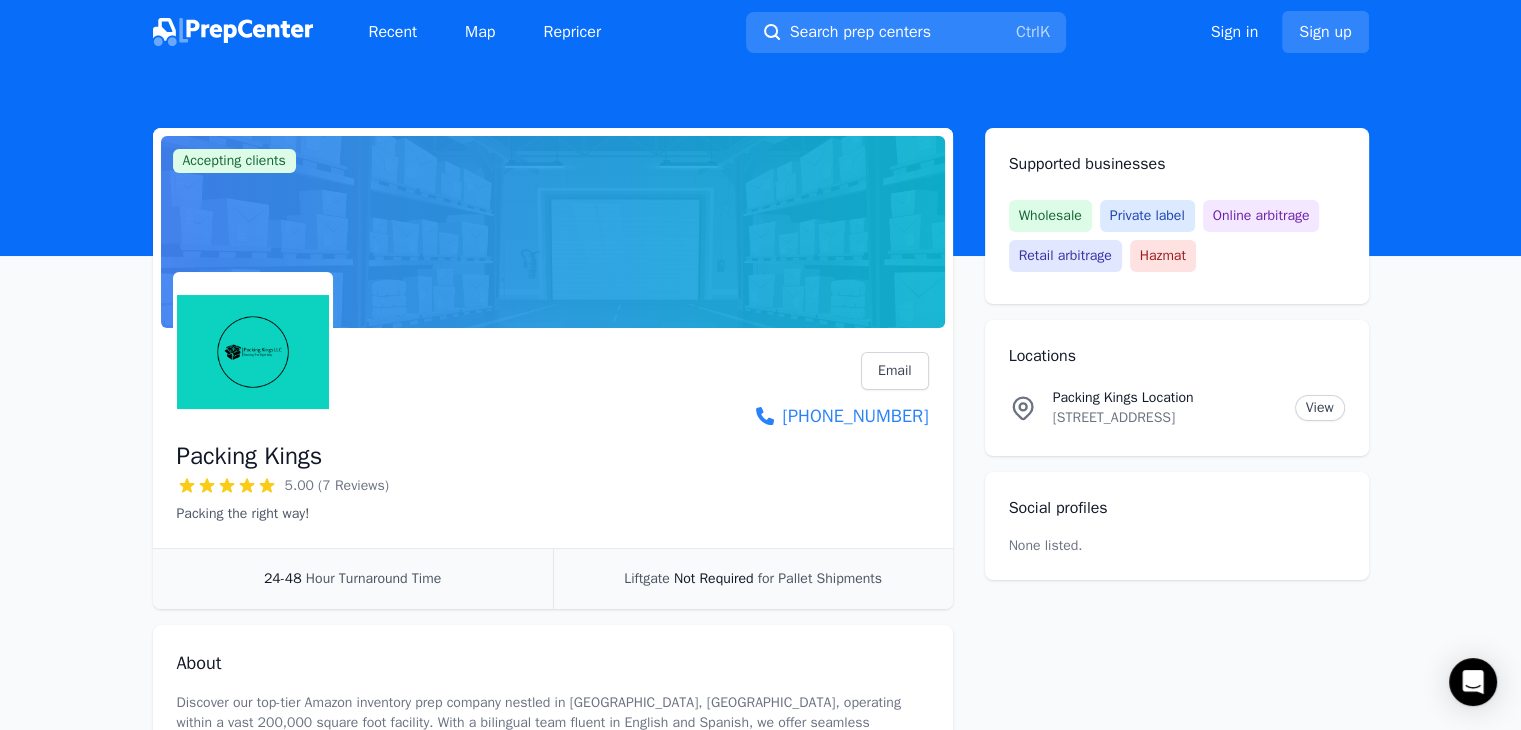 click on "Packing Kings" at bounding box center [250, 456] 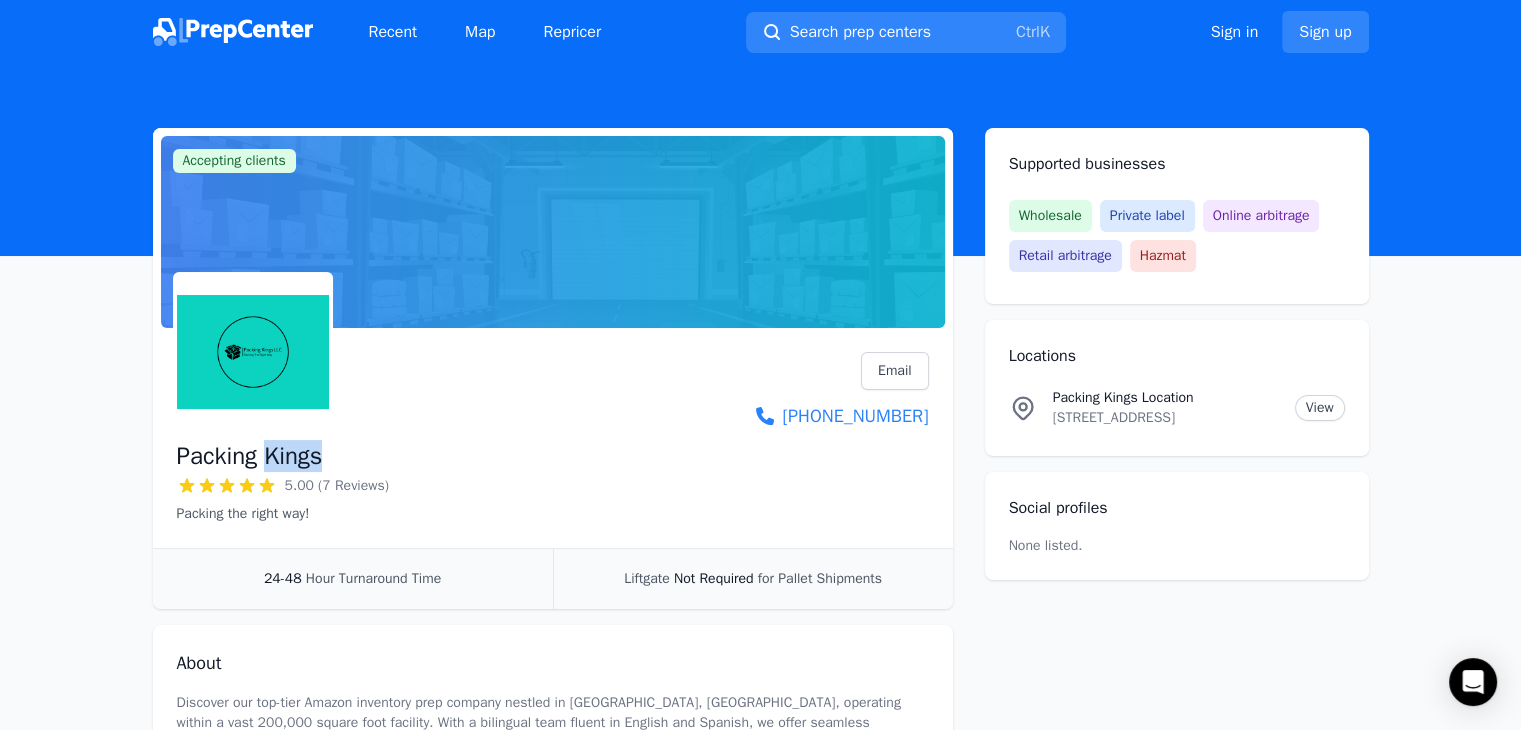 click on "Packing Kings" at bounding box center [250, 456] 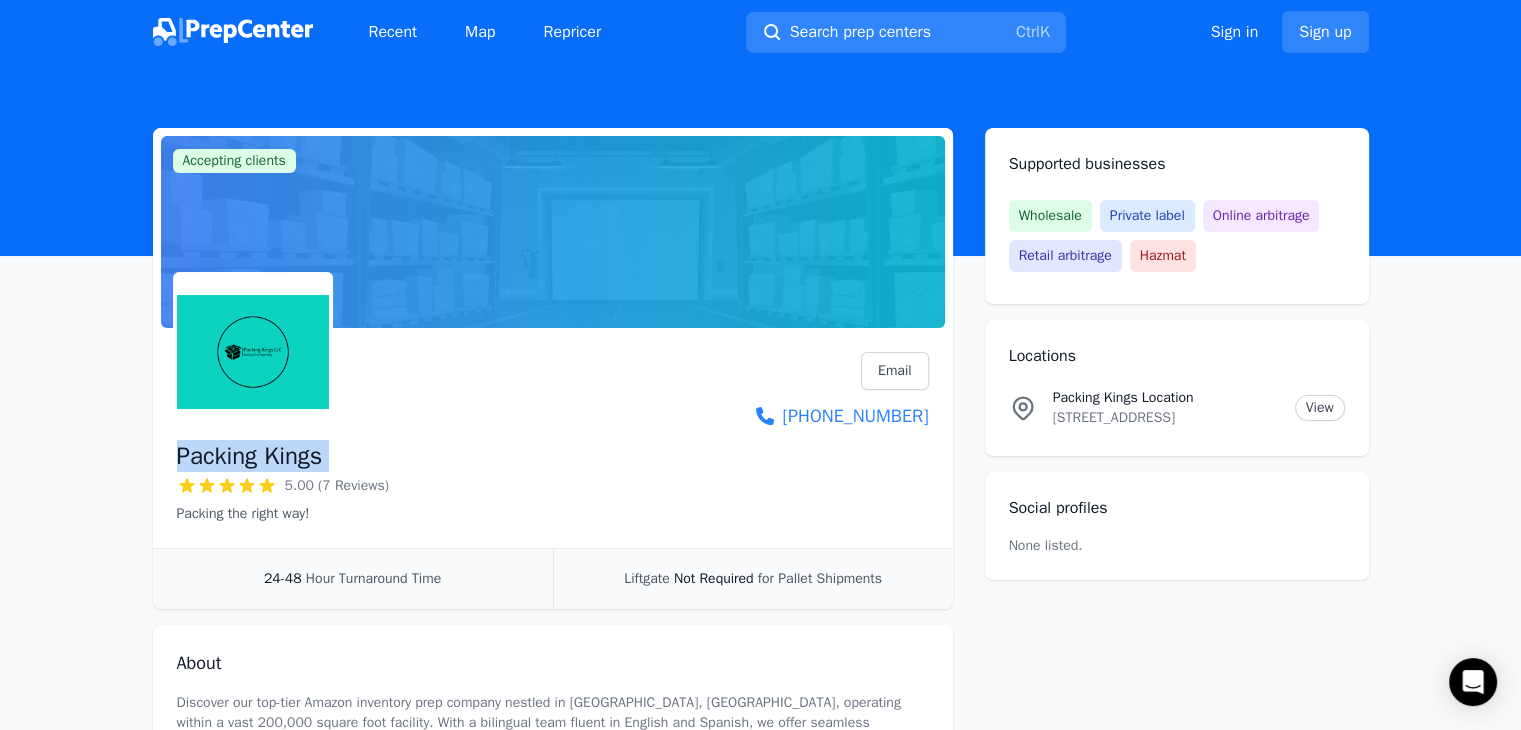 click on "Packing Kings" at bounding box center [250, 456] 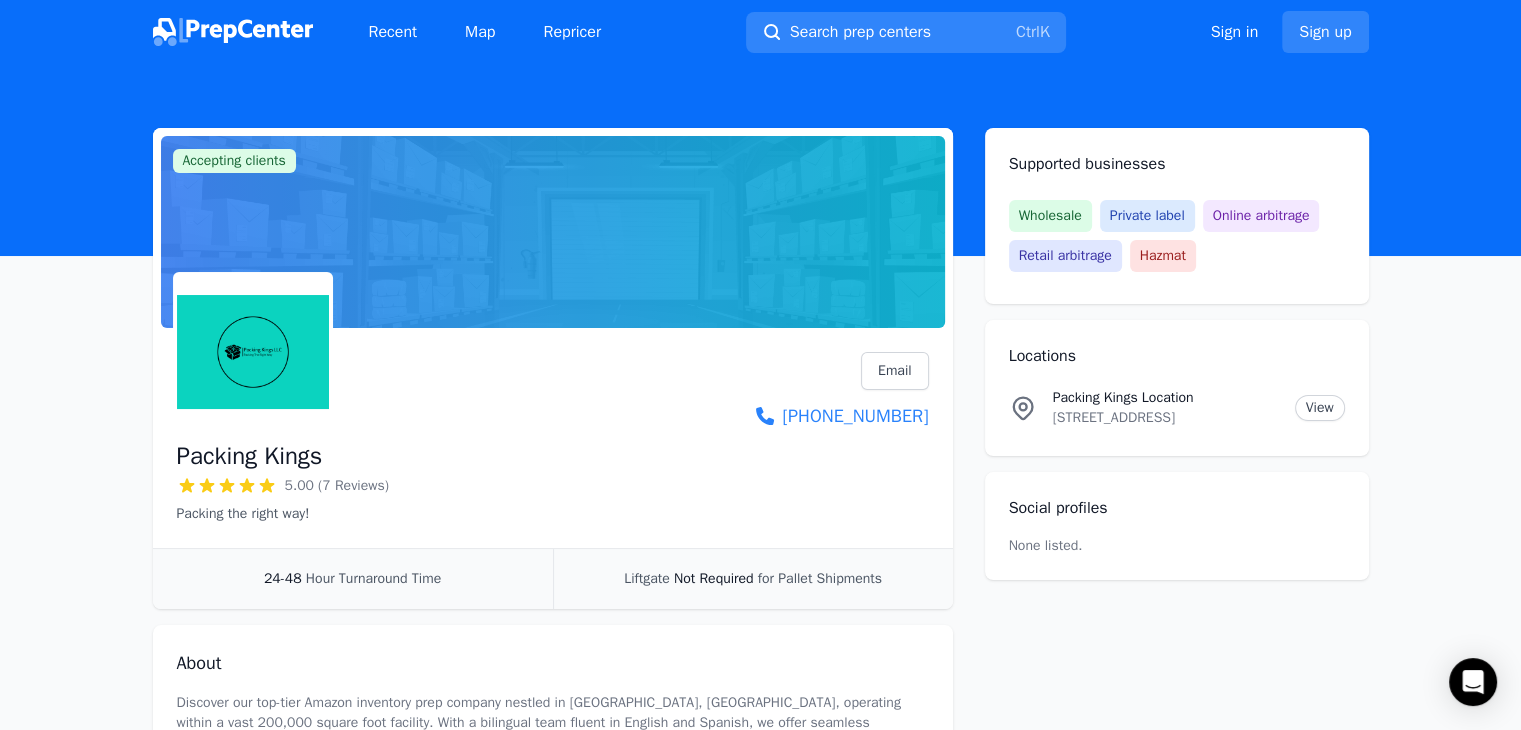 click on "[STREET_ADDRESS]" at bounding box center [1166, 418] 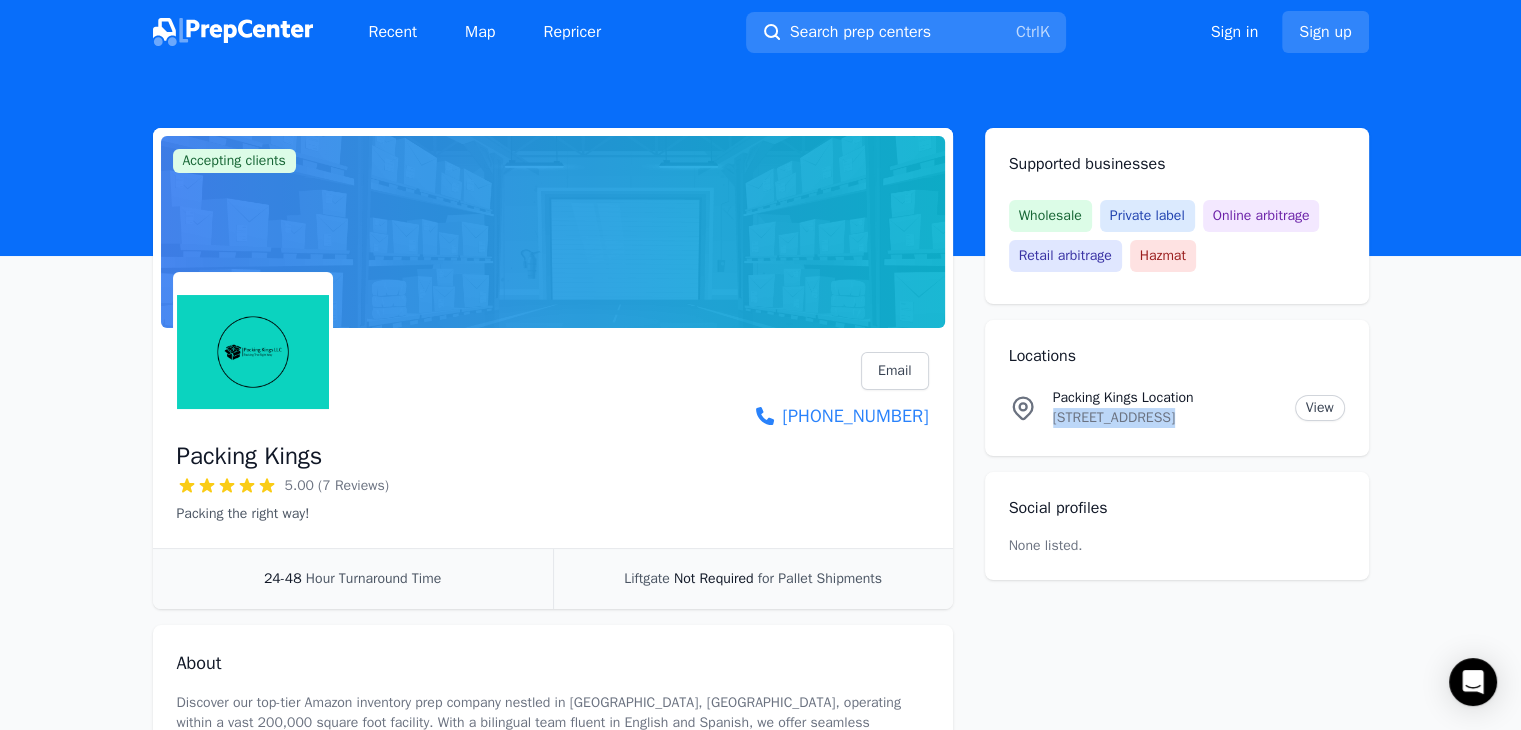 click on "[STREET_ADDRESS]" at bounding box center (1166, 418) 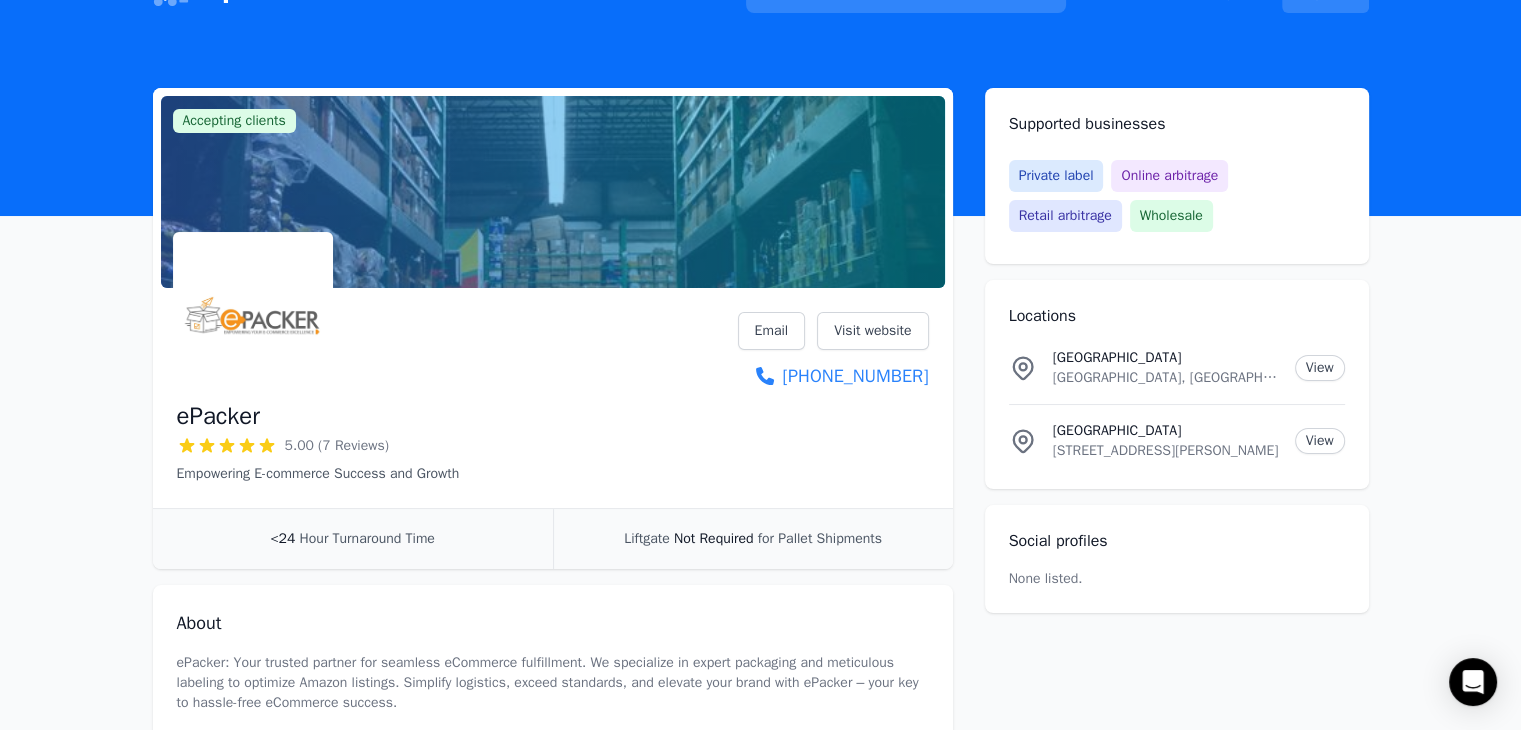 scroll, scrollTop: 42, scrollLeft: 0, axis: vertical 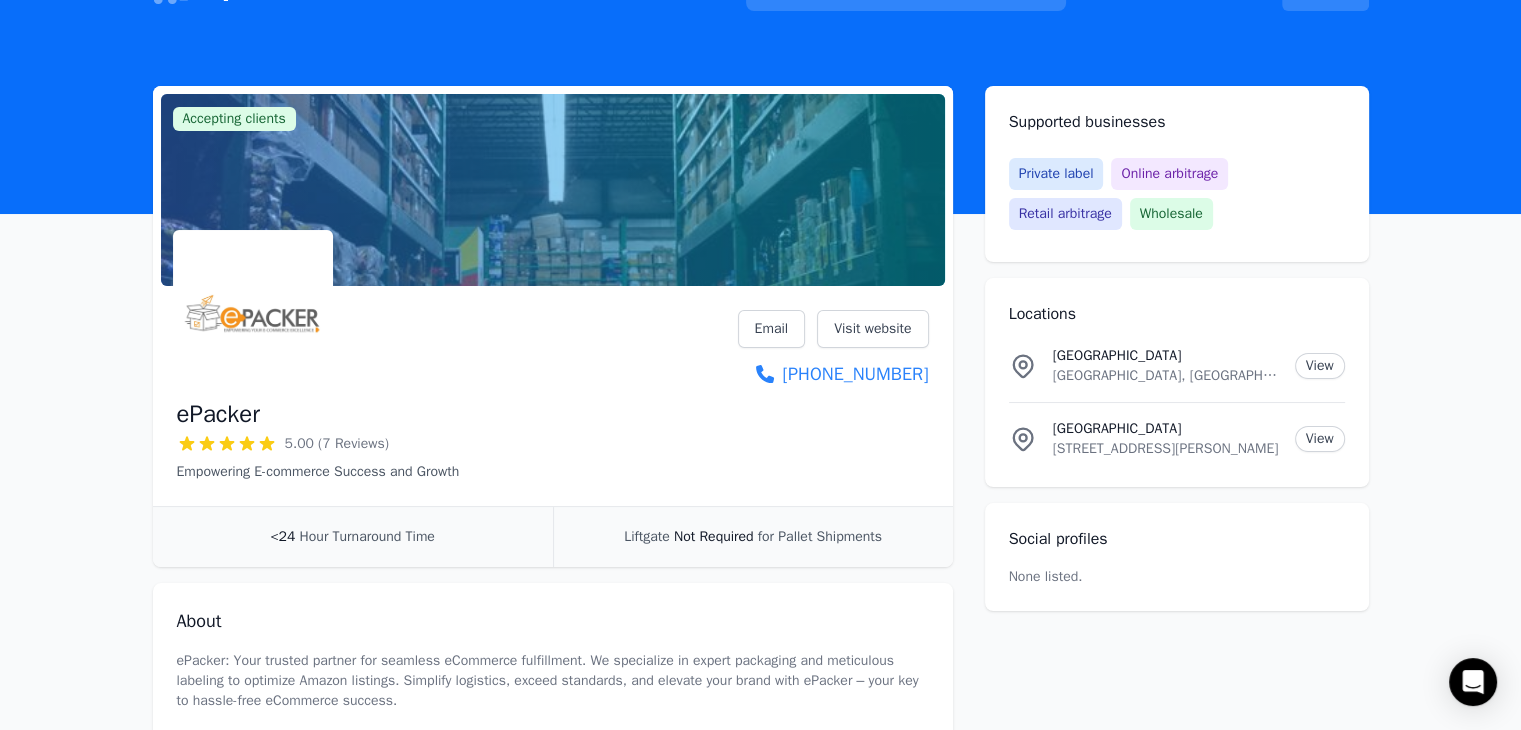 click on "ePacker" at bounding box center [218, 414] 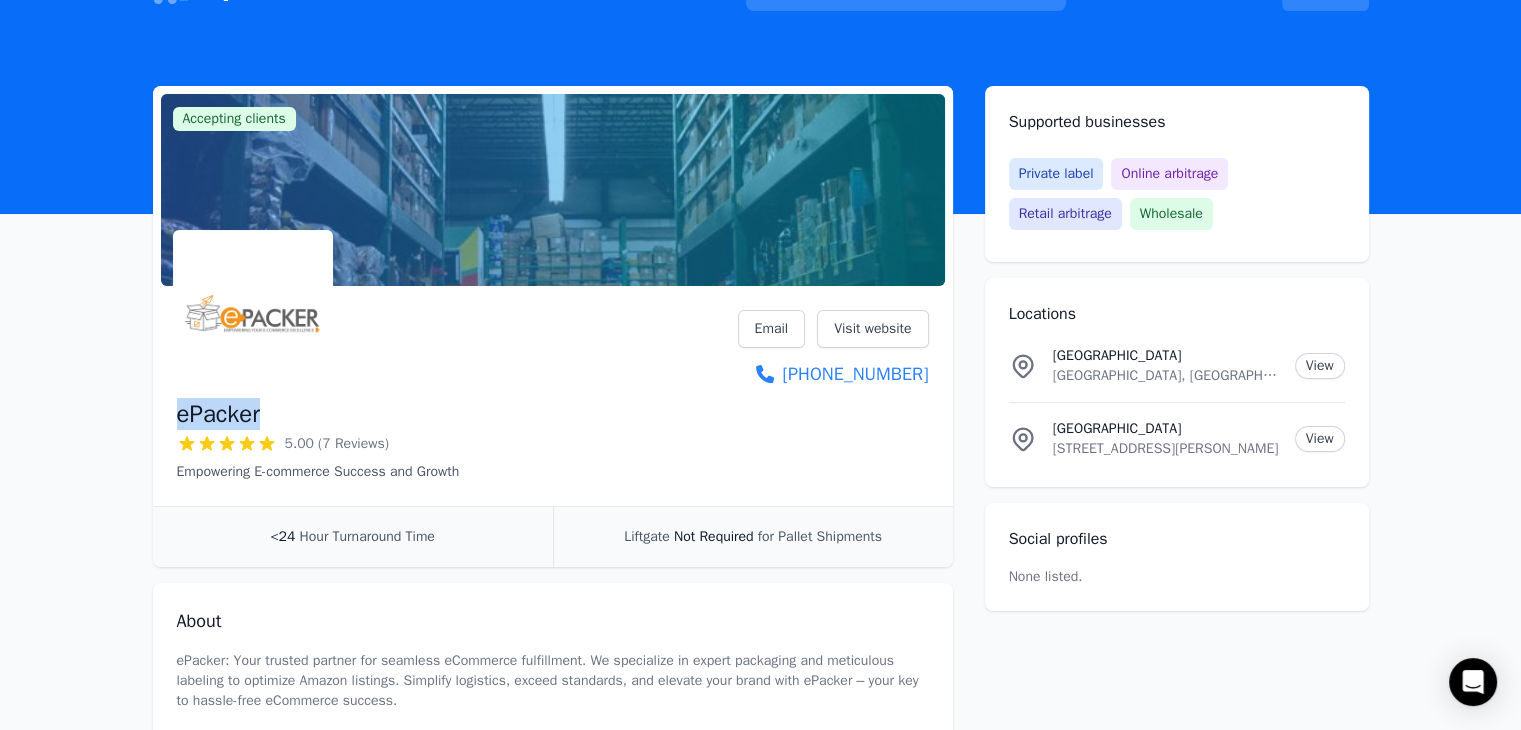 click on "ePacker" at bounding box center [218, 414] 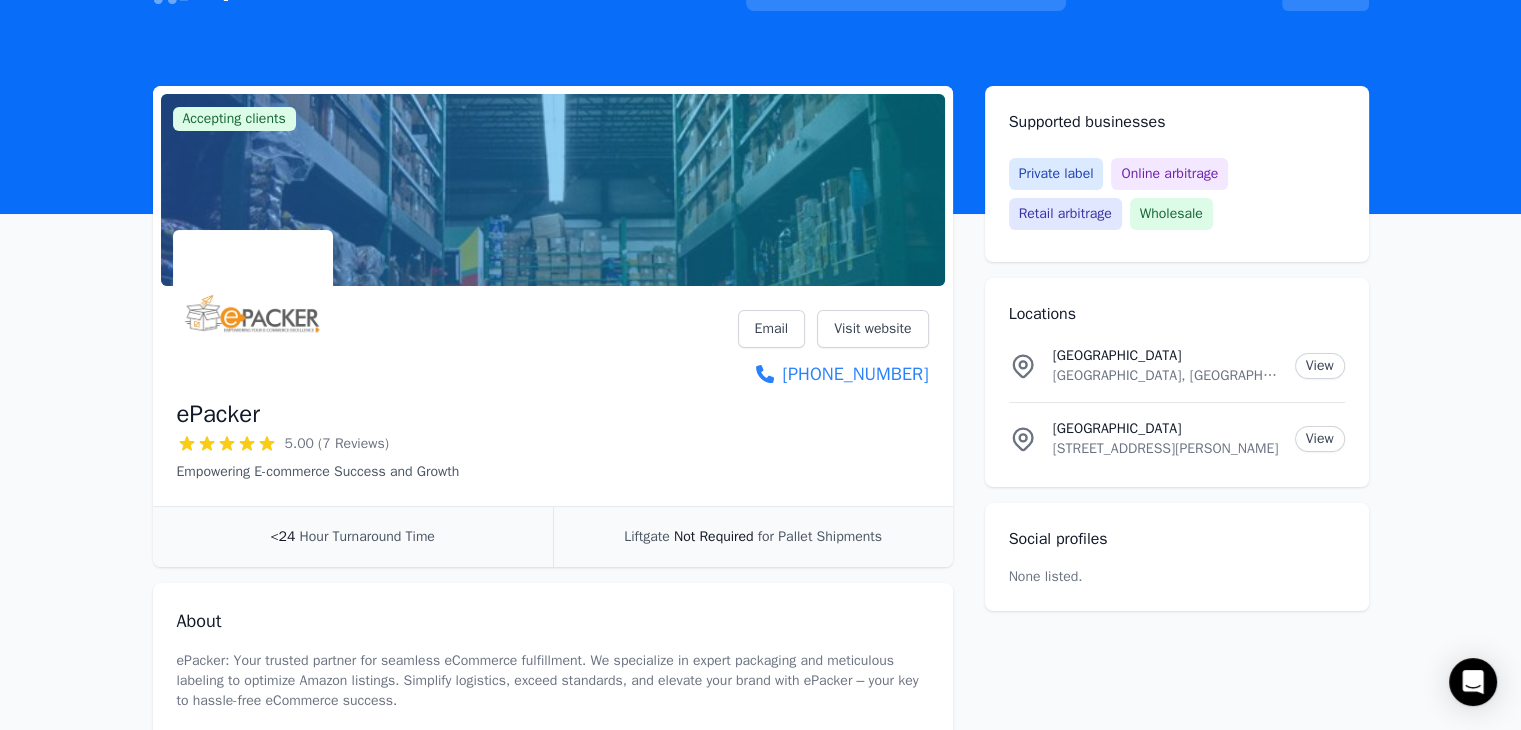 click on "8568 Warren Parkway, Frisco, TX, 75034, US" at bounding box center [1166, 449] 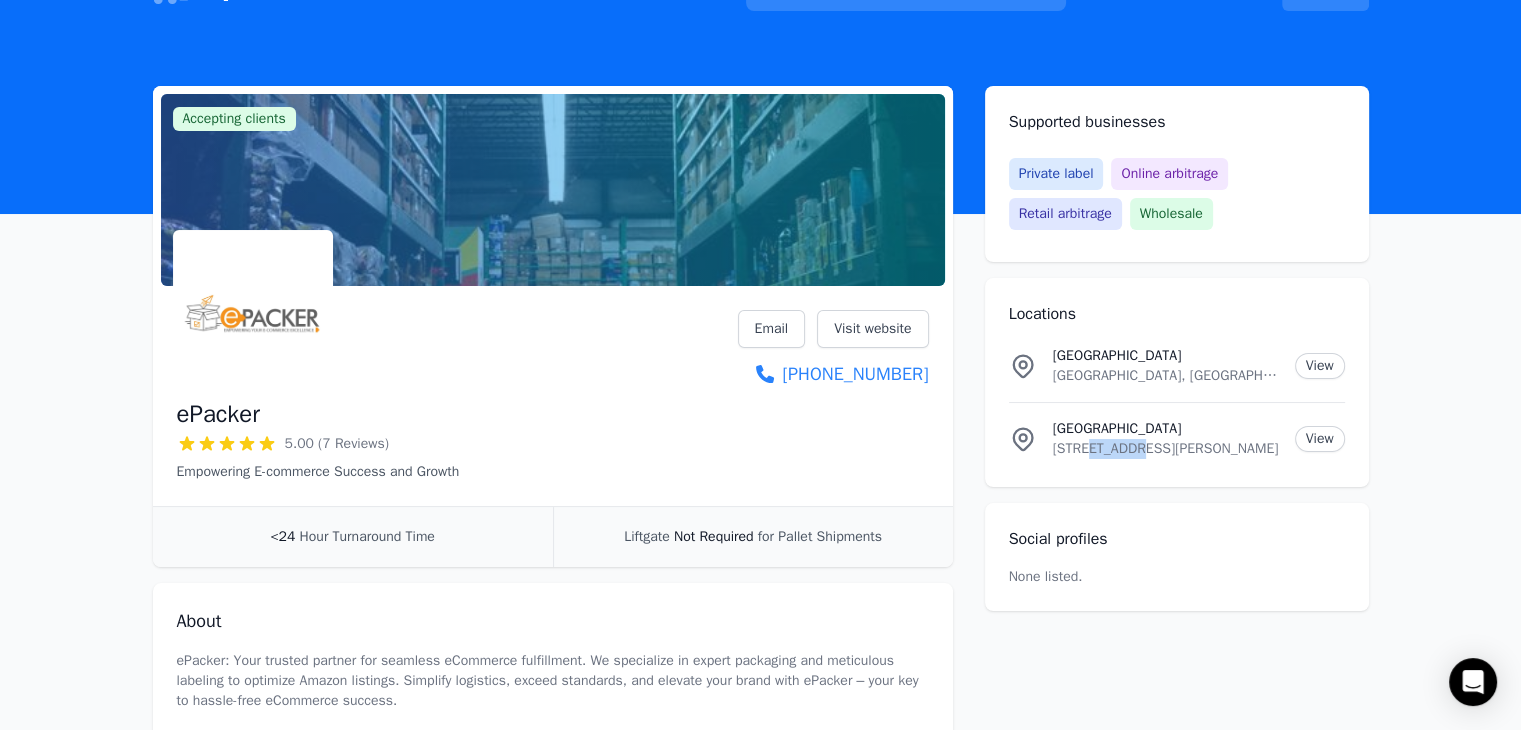 click on "8568 Warren Parkway, Frisco, TX, 75034, US" at bounding box center (1166, 449) 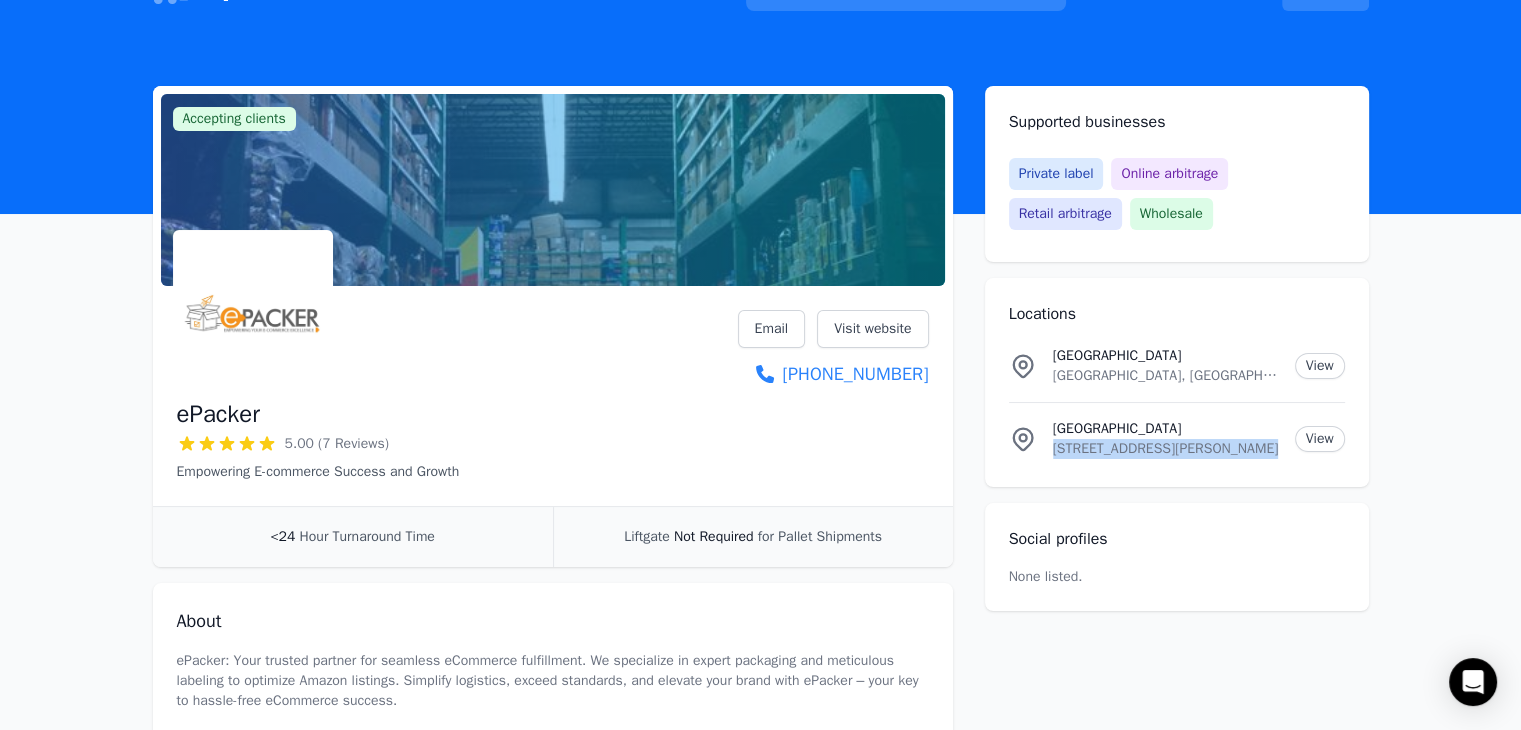 click on "8568 Warren Parkway, Frisco, TX, 75034, US" at bounding box center (1166, 449) 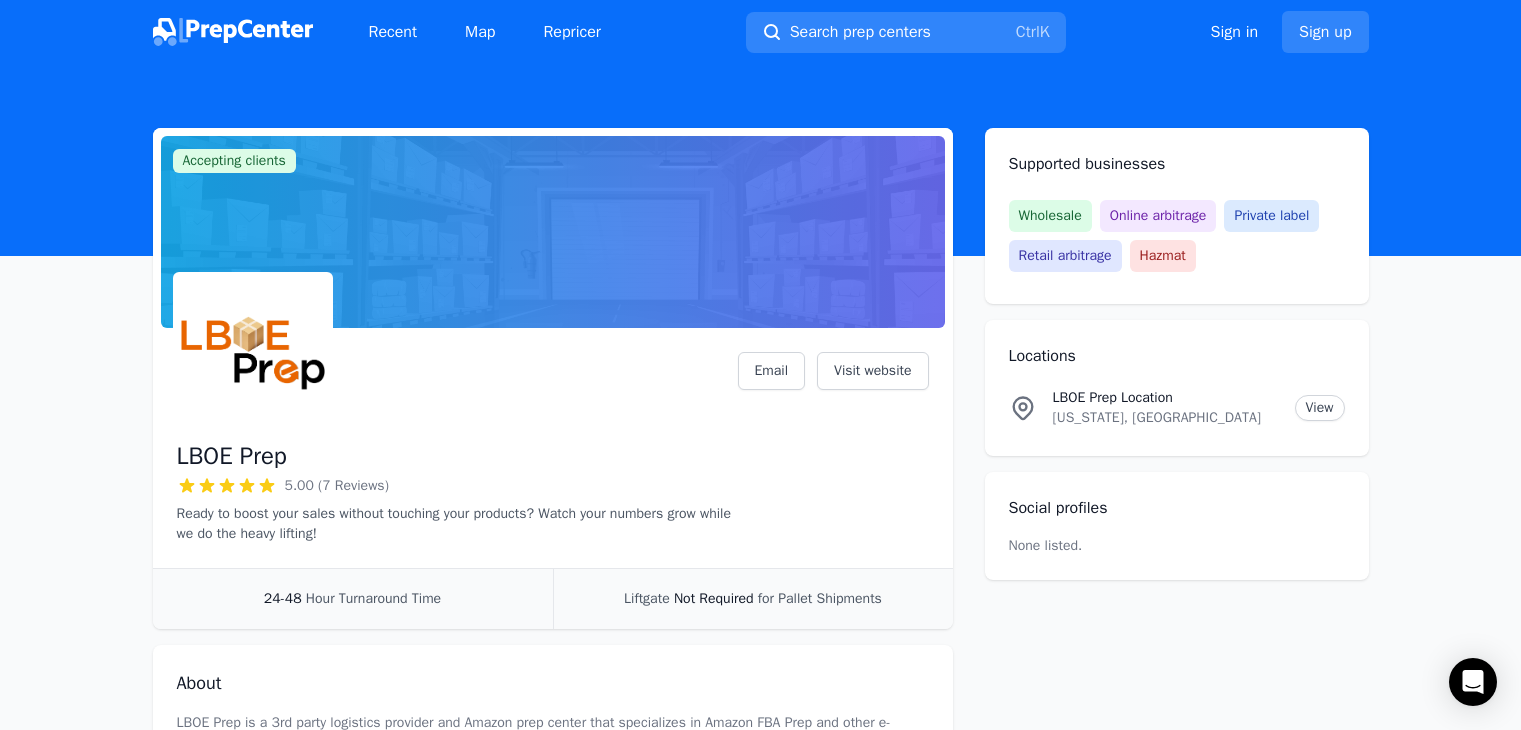 scroll, scrollTop: 0, scrollLeft: 0, axis: both 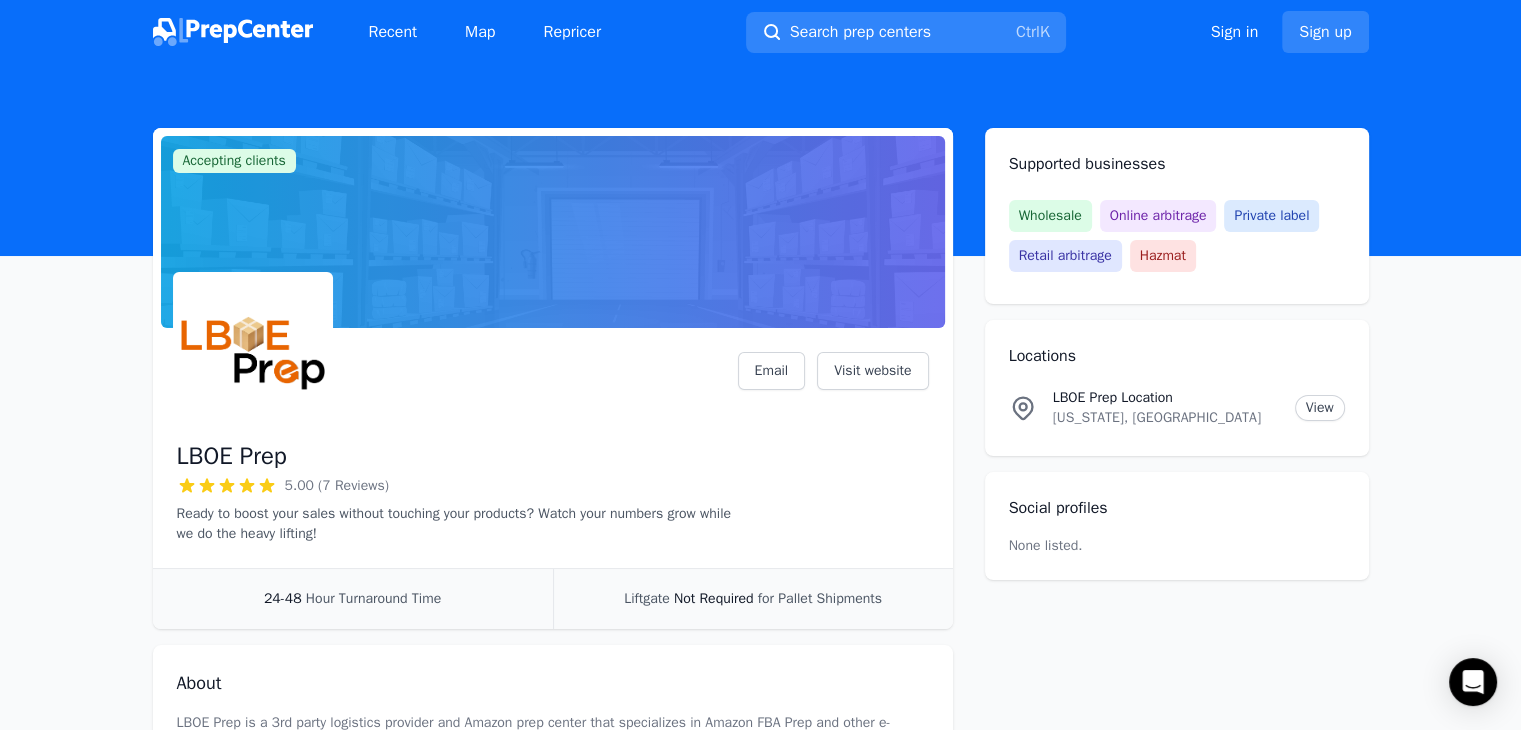 click on "LBOE Prep" at bounding box center [232, 456] 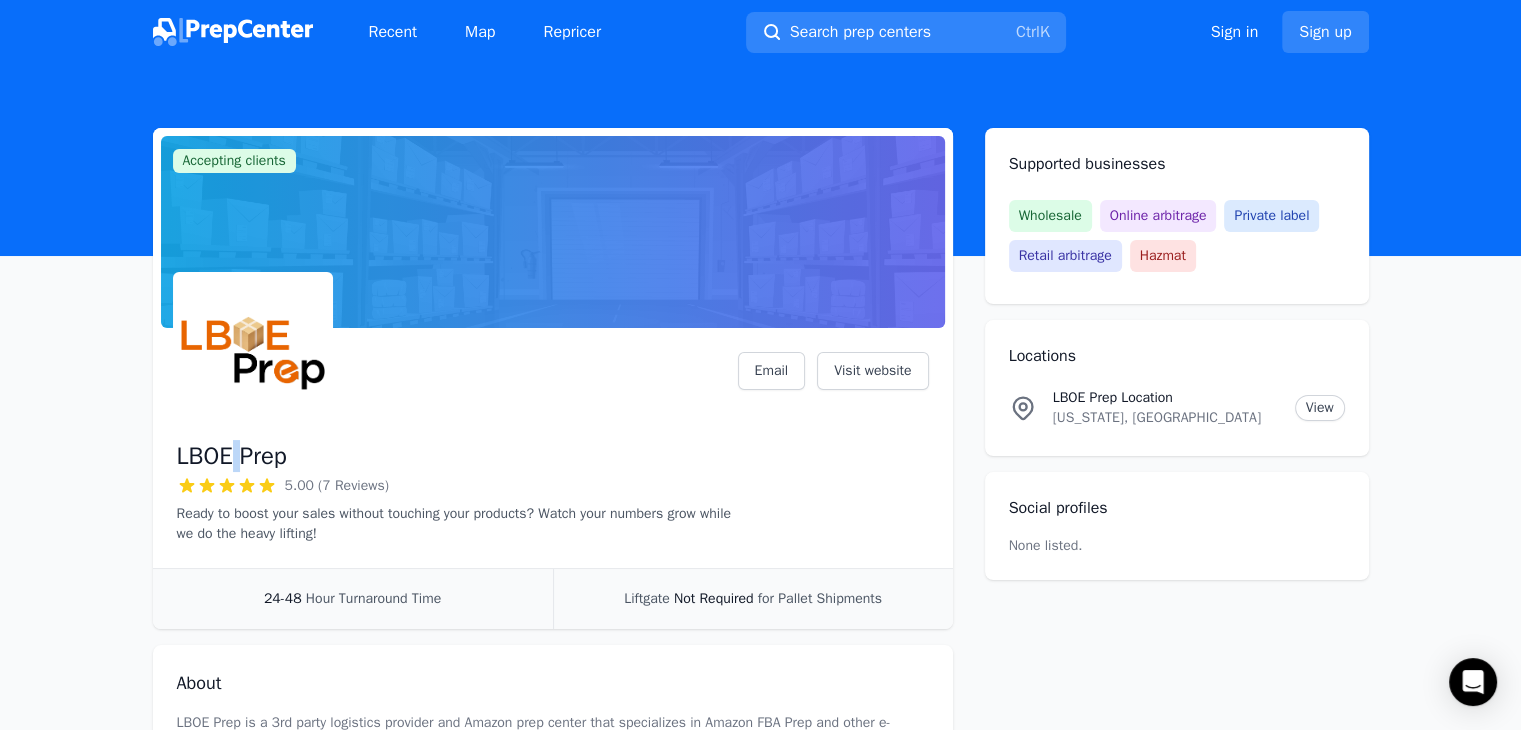 click on "LBOE Prep" at bounding box center [232, 456] 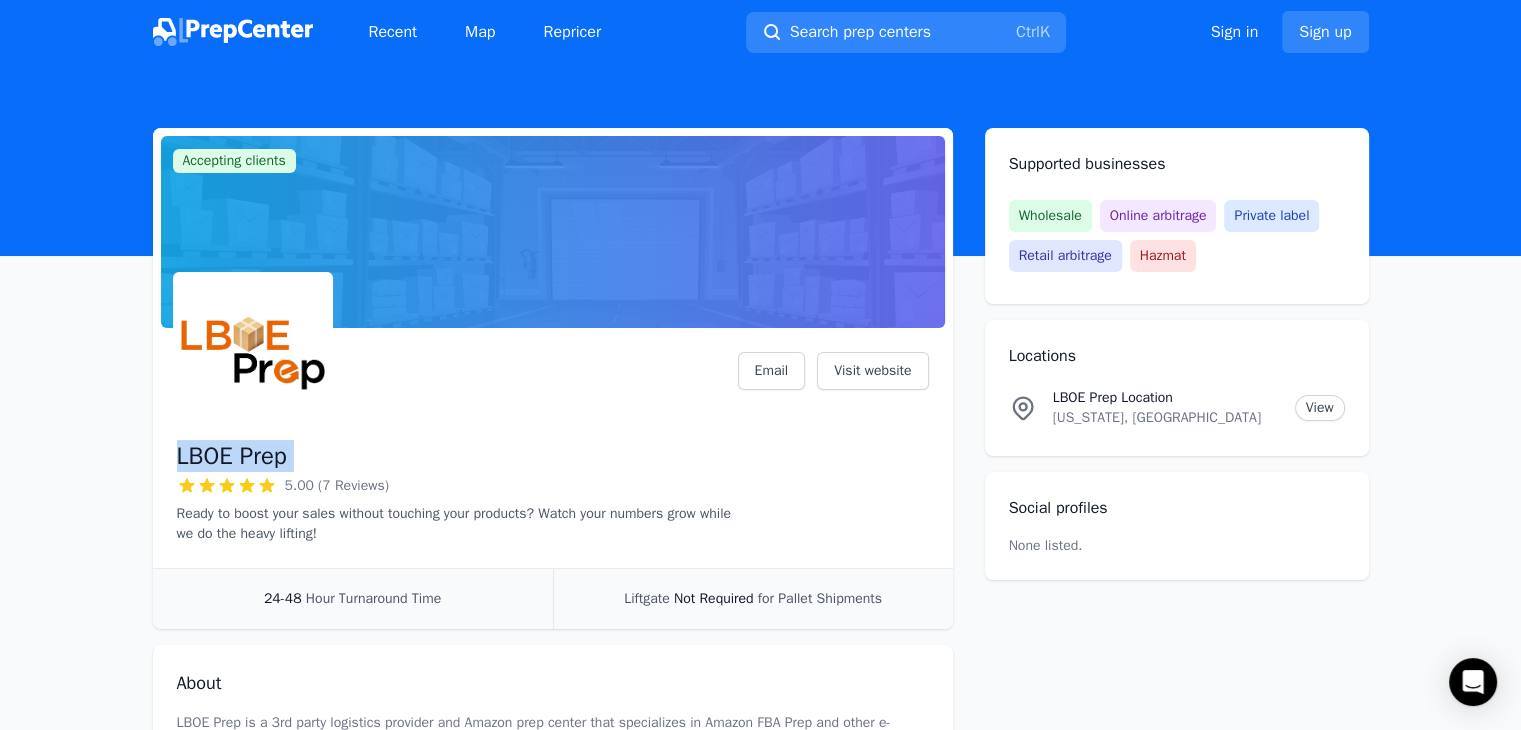 click on "LBOE Prep" at bounding box center [232, 456] 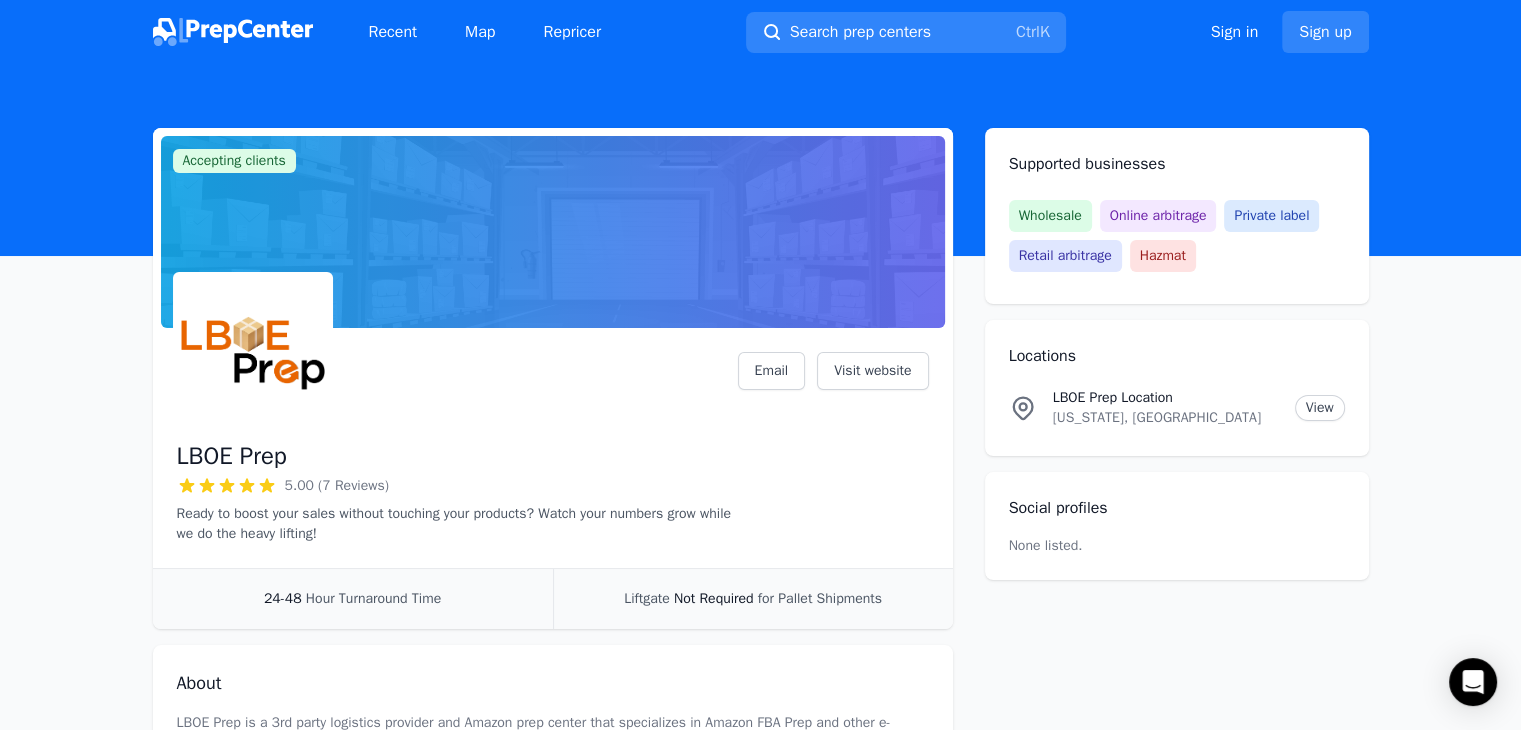 click on "Wisconsin, US" at bounding box center (1166, 418) 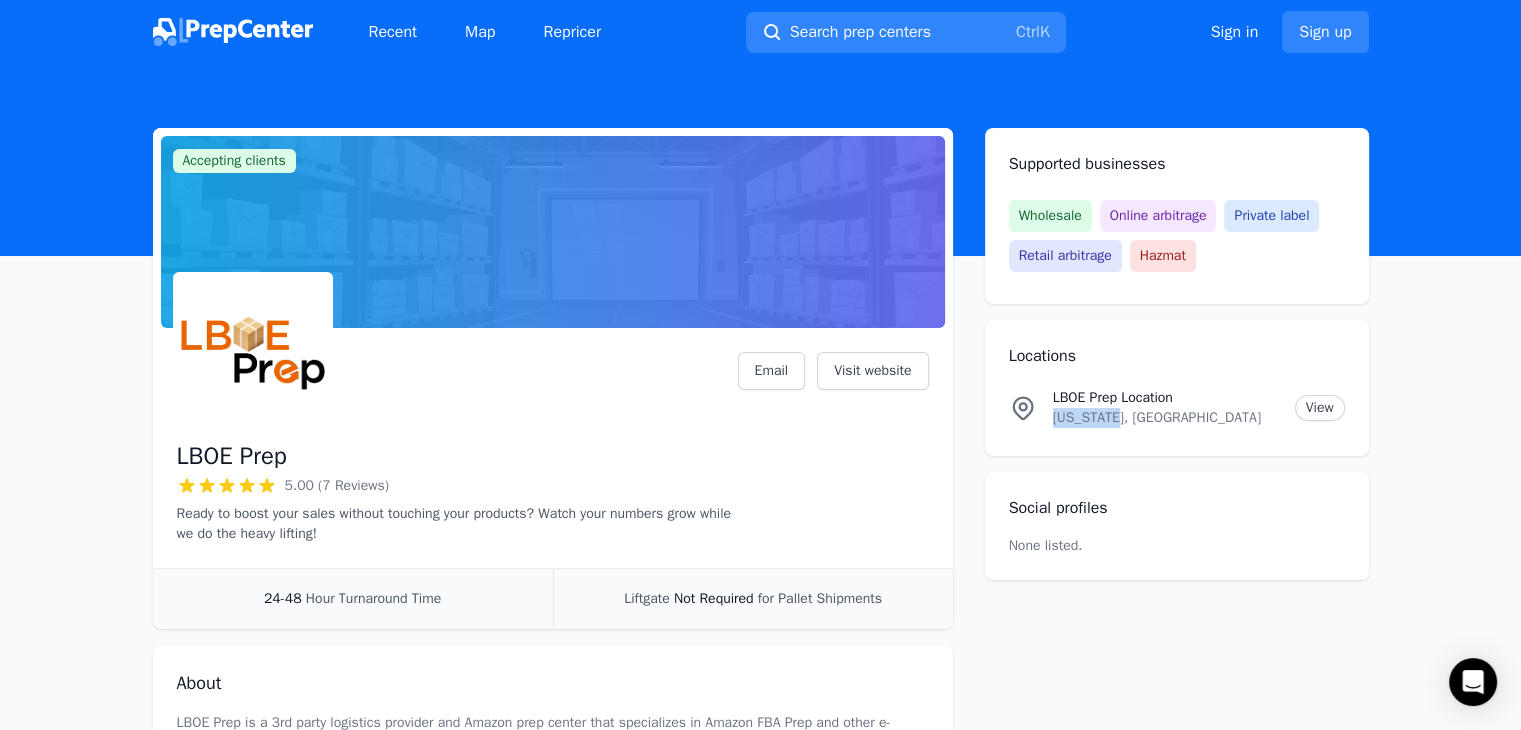 click on "Wisconsin, US" at bounding box center (1166, 418) 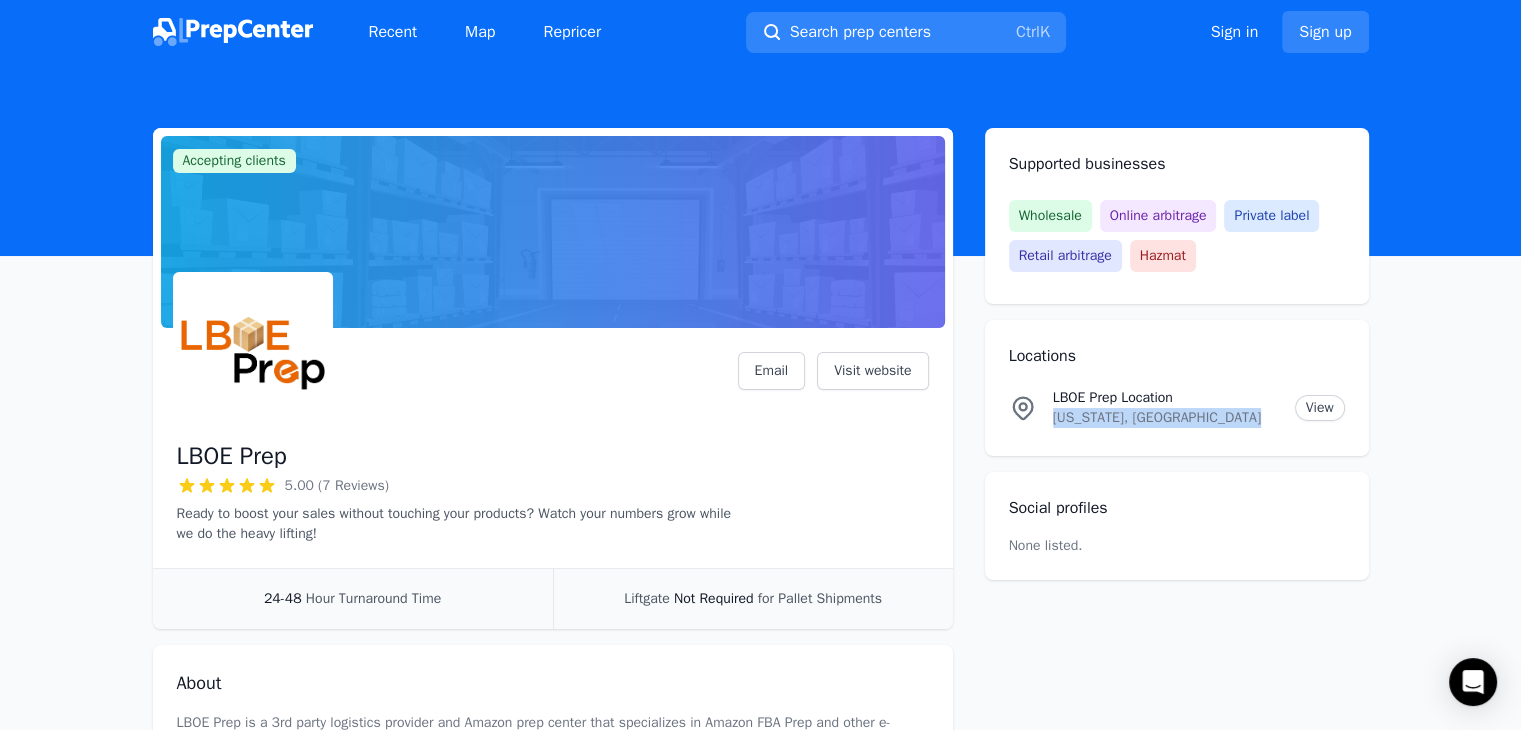 click on "Wisconsin, US" at bounding box center [1166, 418] 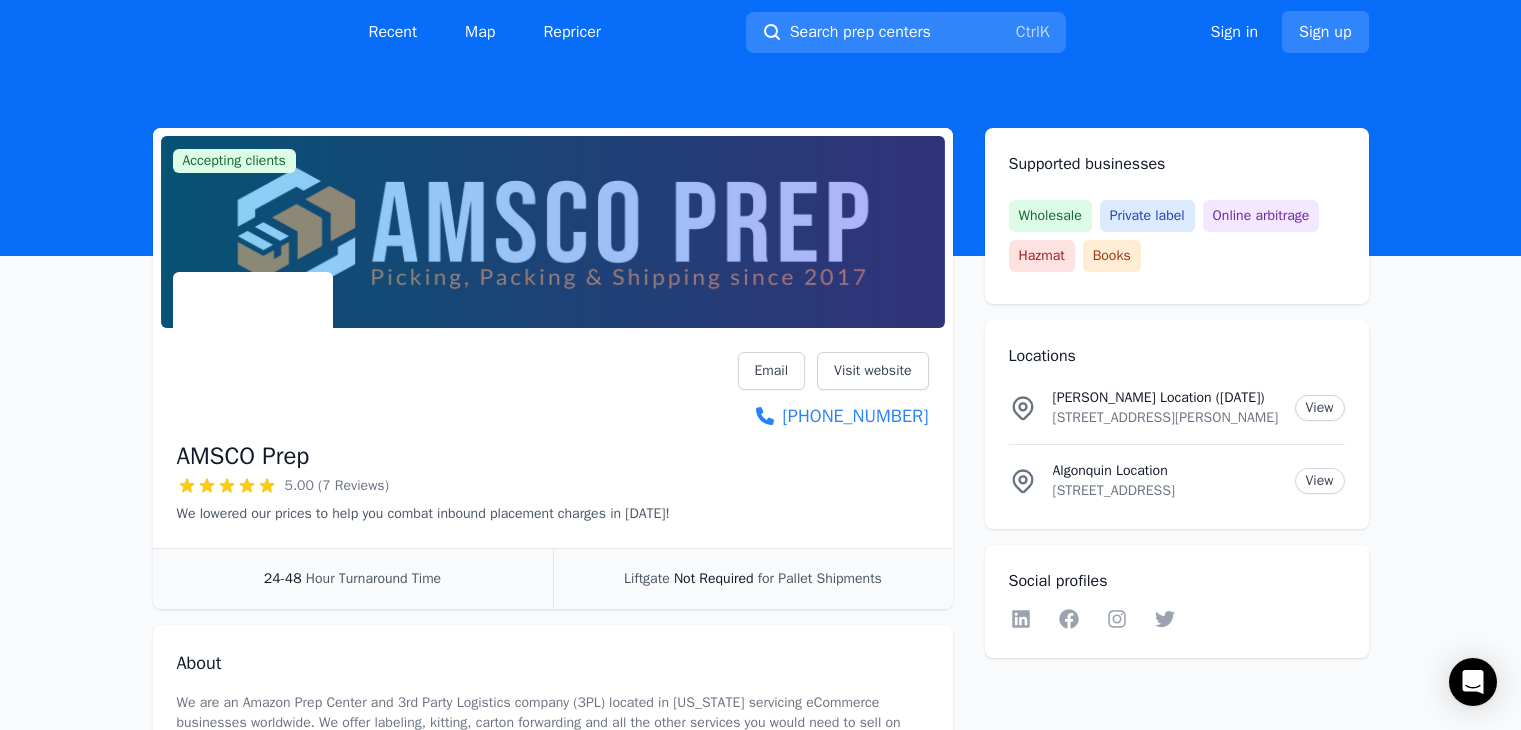 scroll, scrollTop: 0, scrollLeft: 0, axis: both 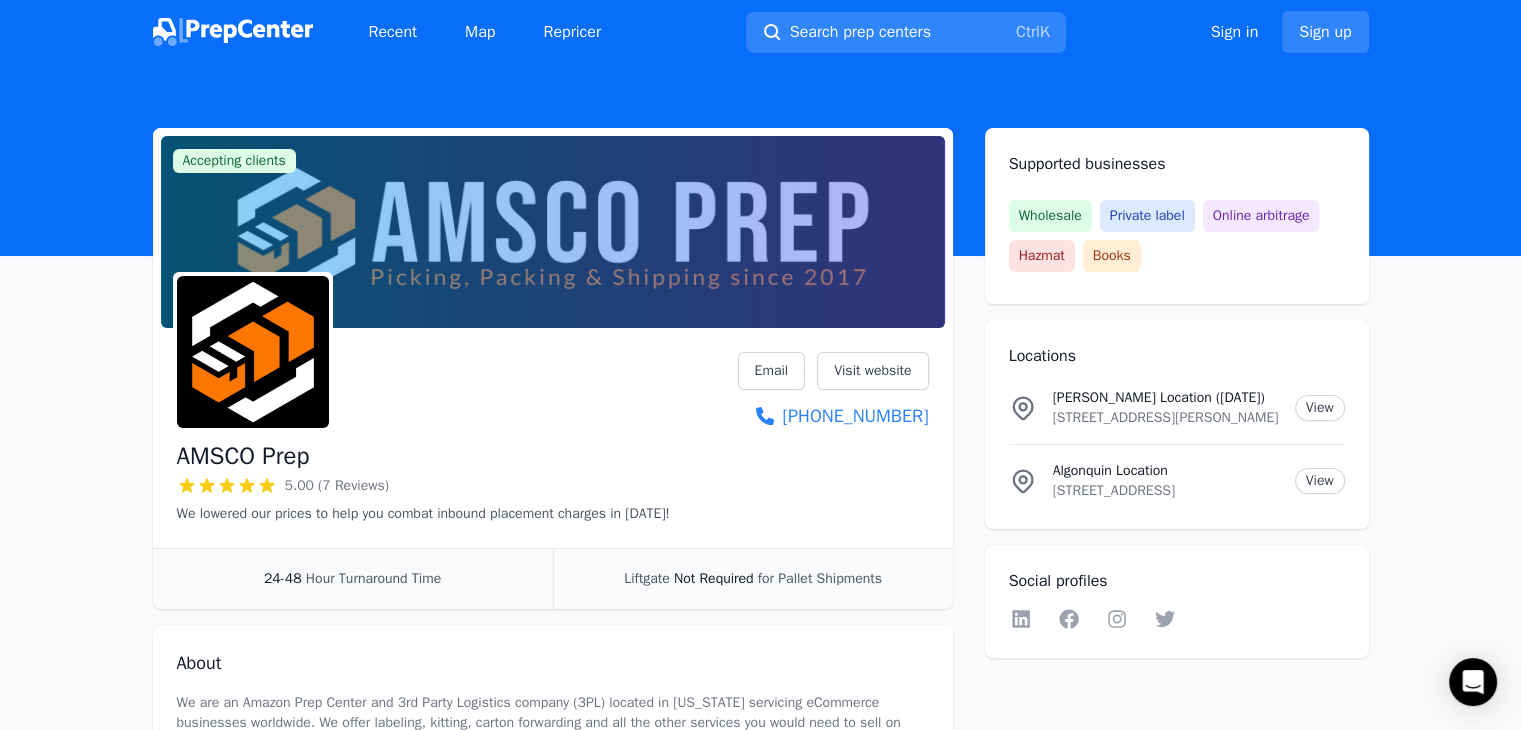 click on "AMSCO Prep" at bounding box center [243, 456] 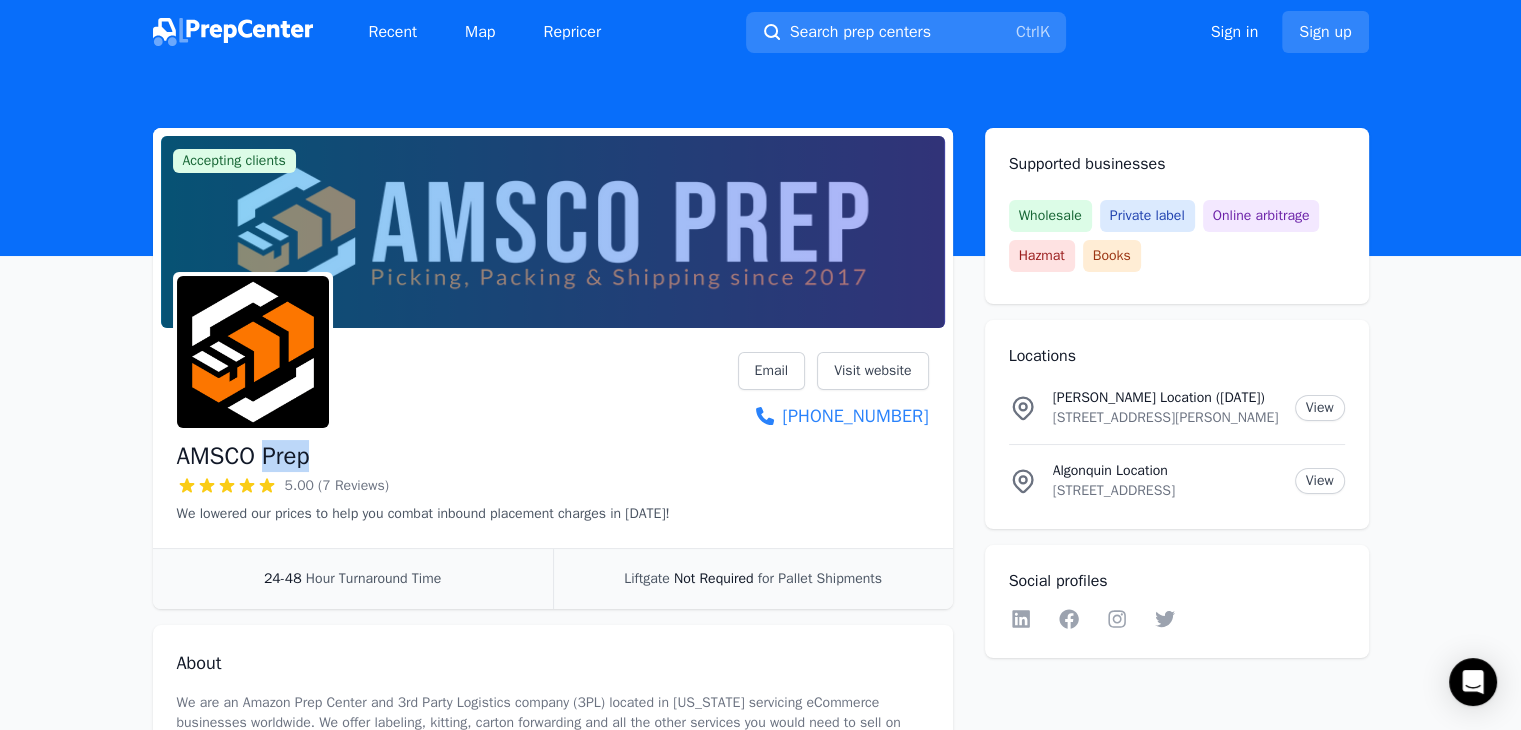 click on "AMSCO Prep" at bounding box center [243, 456] 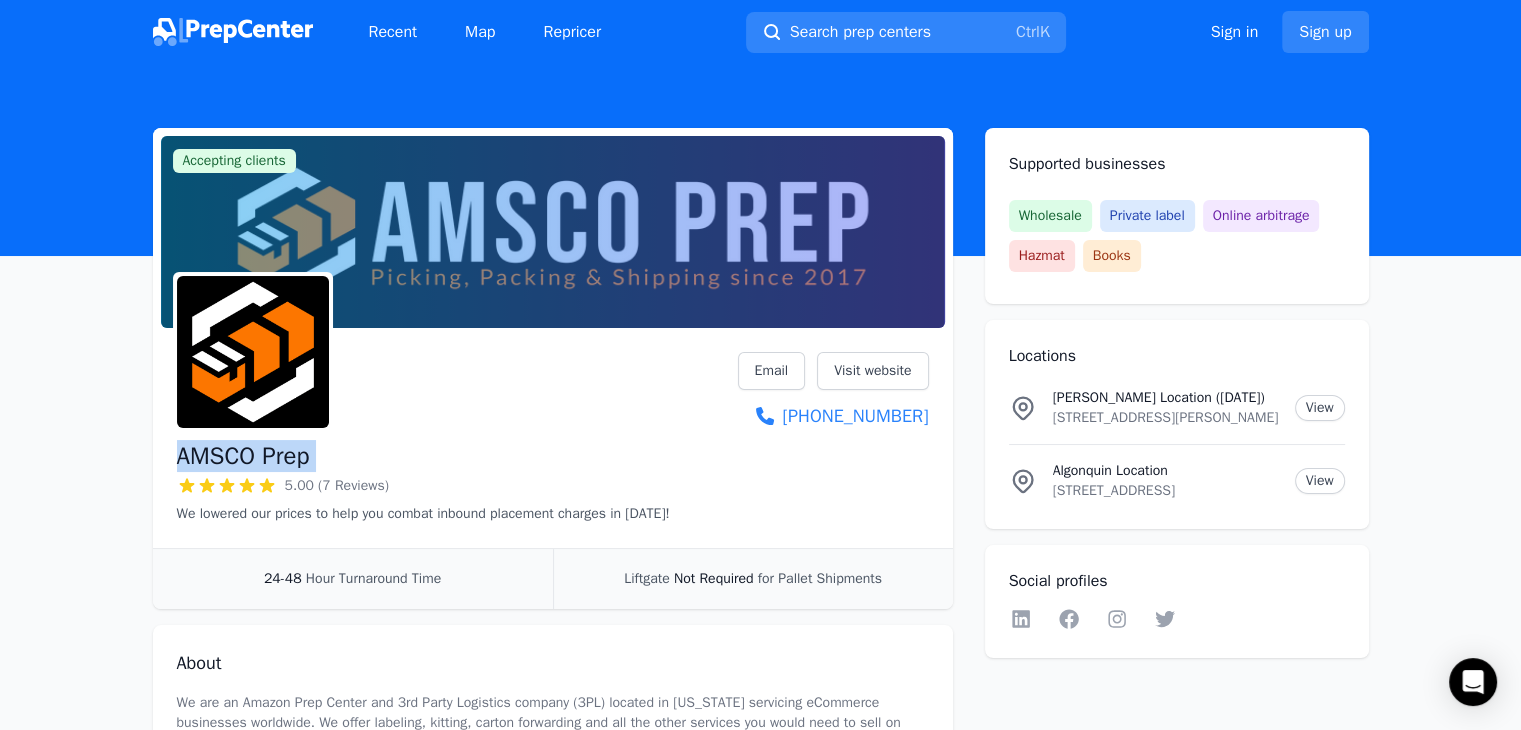 click on "AMSCO Prep" at bounding box center (243, 456) 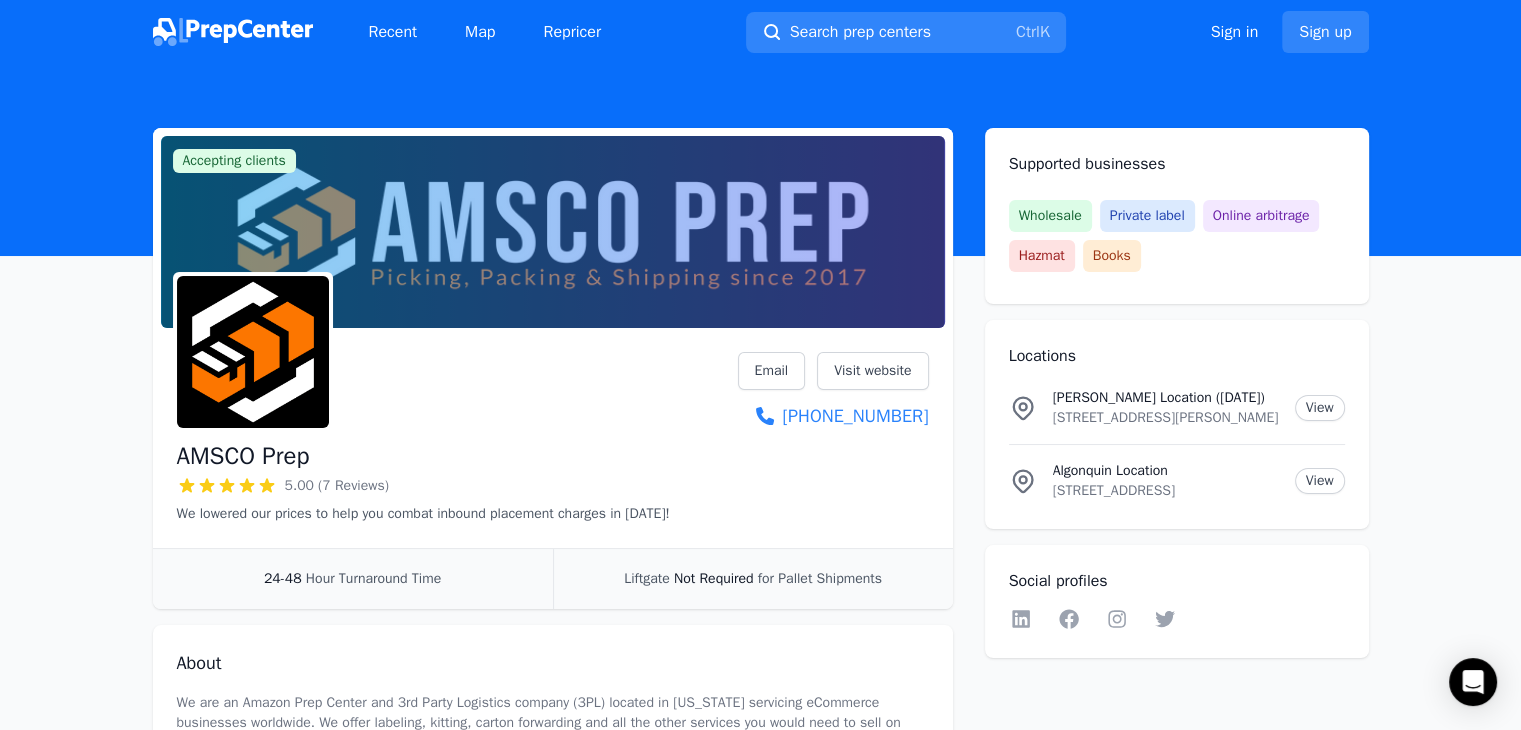 click on "[STREET_ADDRESS][PERSON_NAME]" at bounding box center [1166, 418] 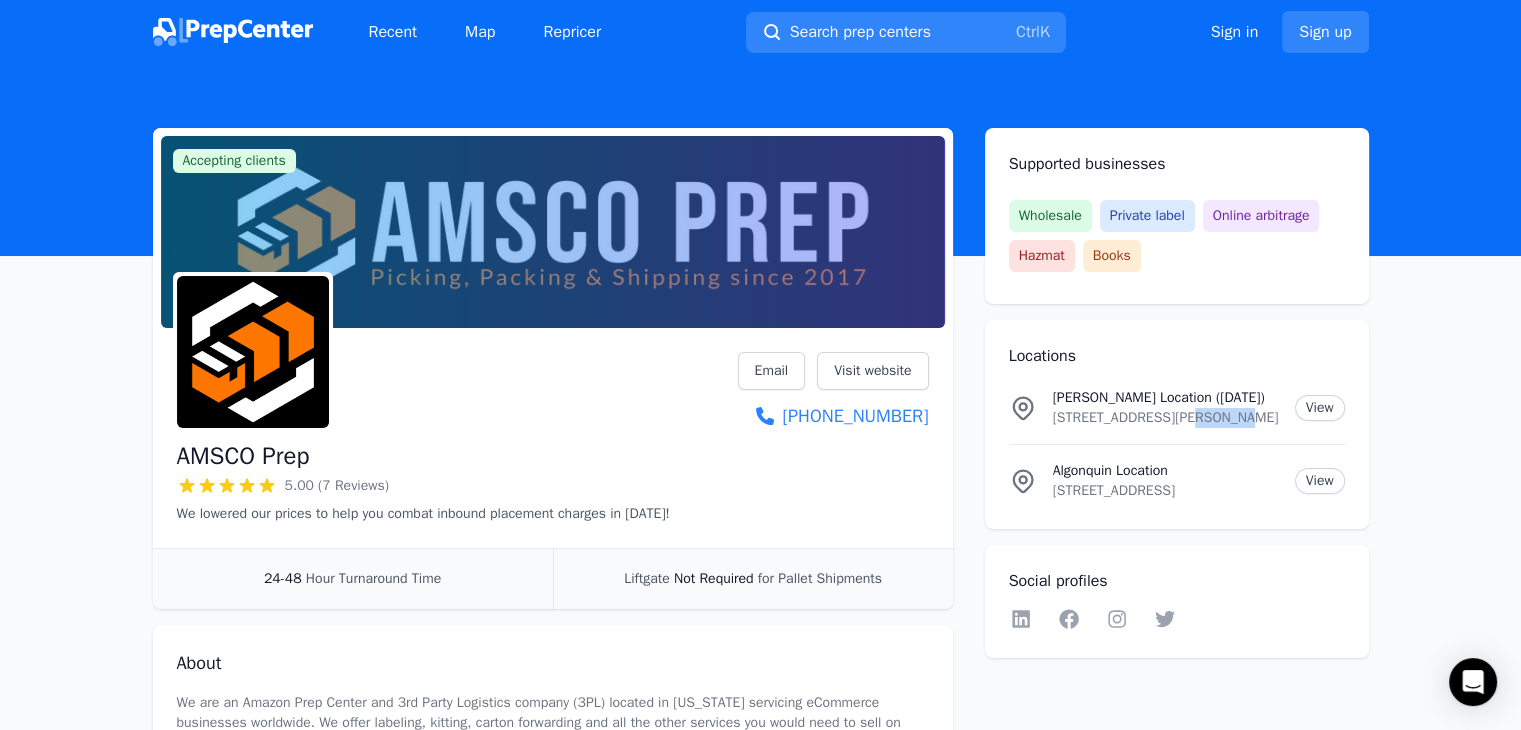 click on "[STREET_ADDRESS][PERSON_NAME]" at bounding box center [1166, 418] 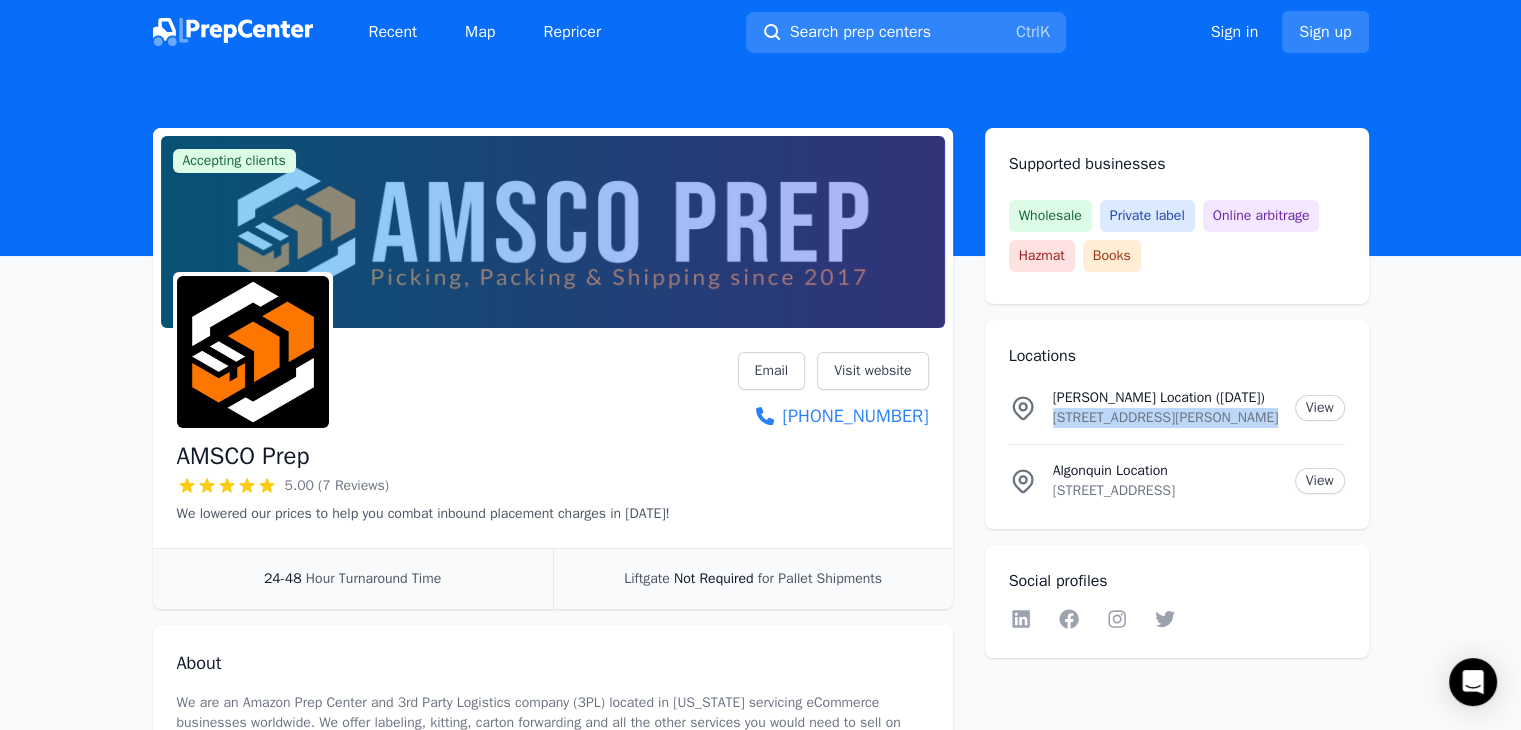 click on "[STREET_ADDRESS][PERSON_NAME]" at bounding box center [1166, 418] 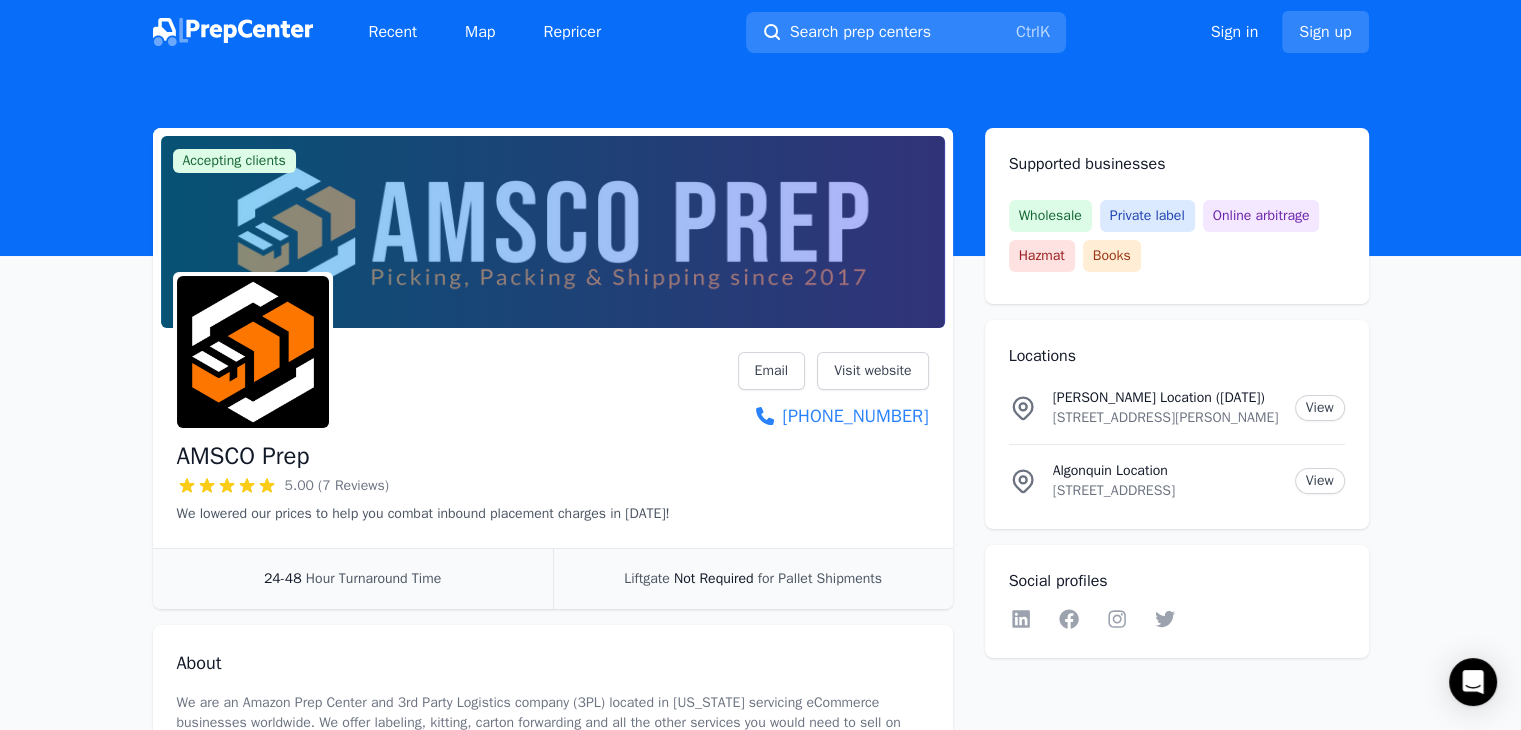 click on "[STREET_ADDRESS]" at bounding box center (1166, 491) 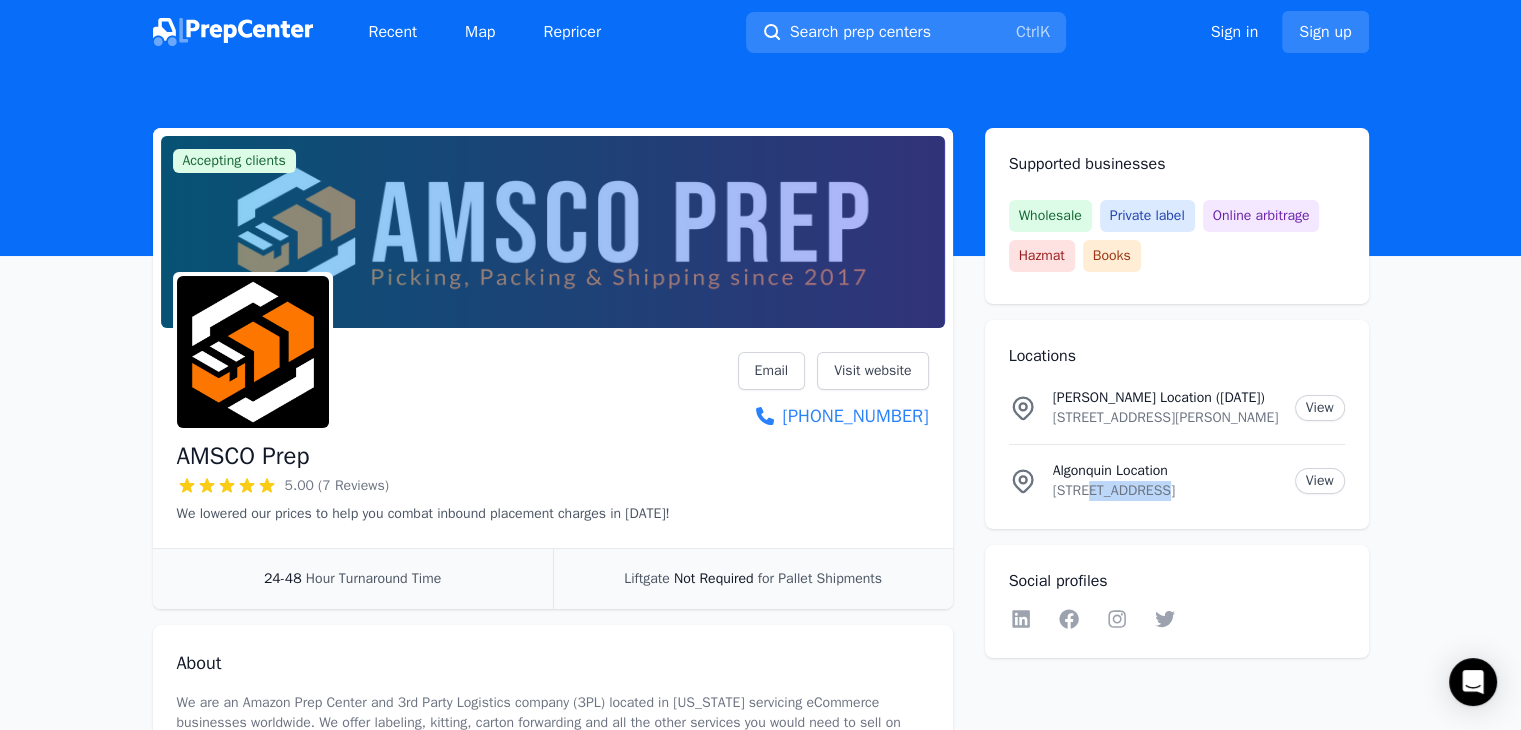 click on "2650 Corporate Parkway, Algonquin, IL, 60102, US" at bounding box center (1166, 491) 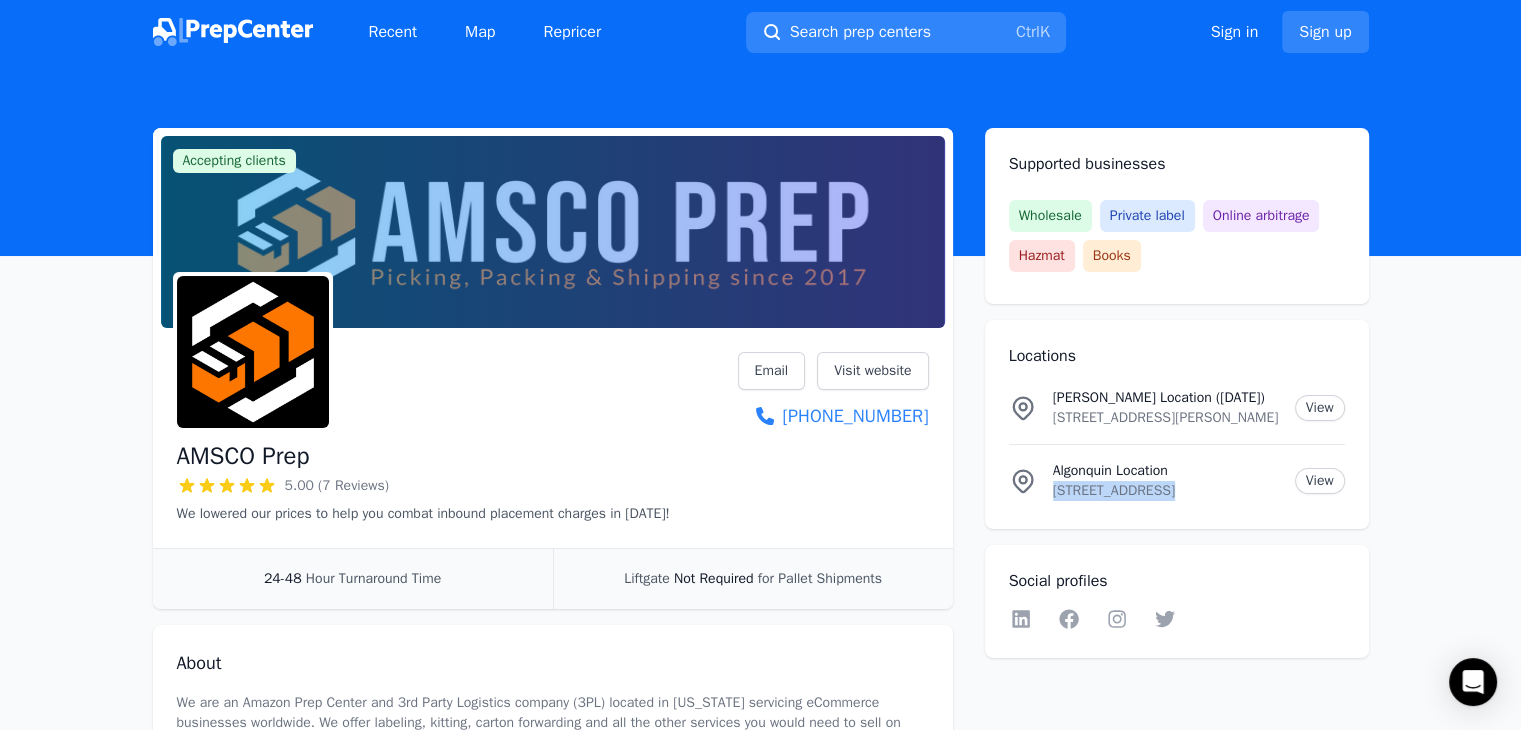 click on "2650 Corporate Parkway, Algonquin, IL, 60102, US" at bounding box center [1166, 491] 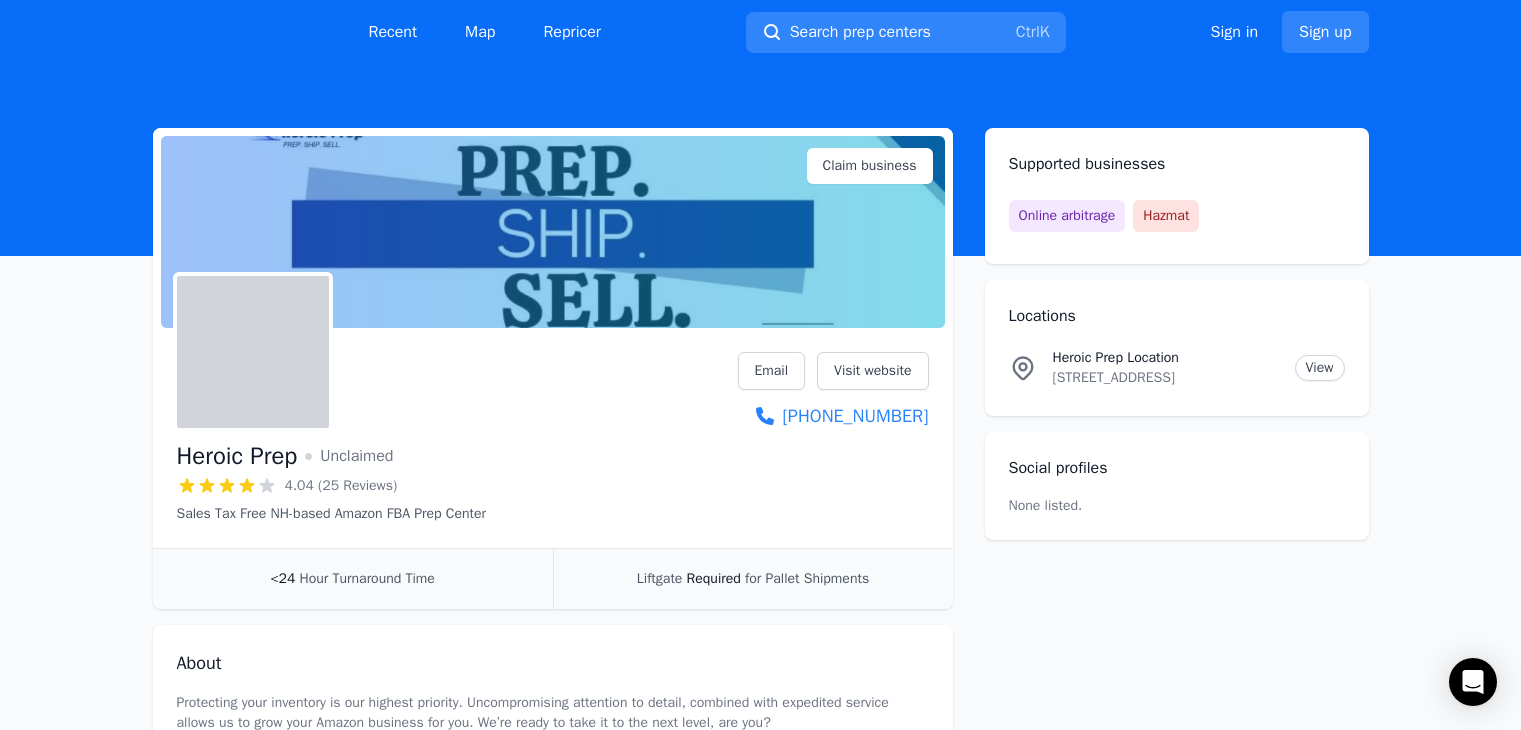 scroll, scrollTop: 0, scrollLeft: 0, axis: both 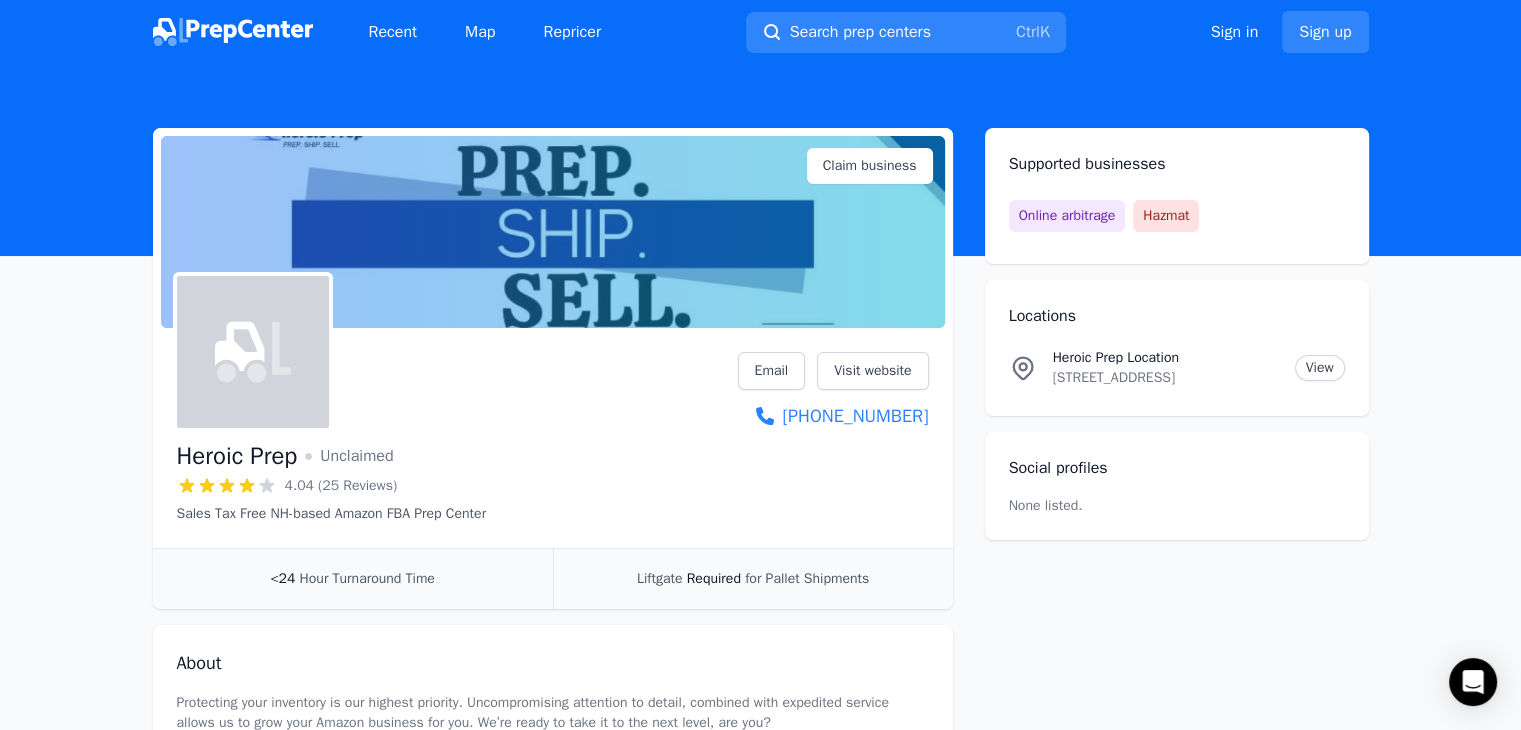 click on "Heroic Prep" at bounding box center (237, 456) 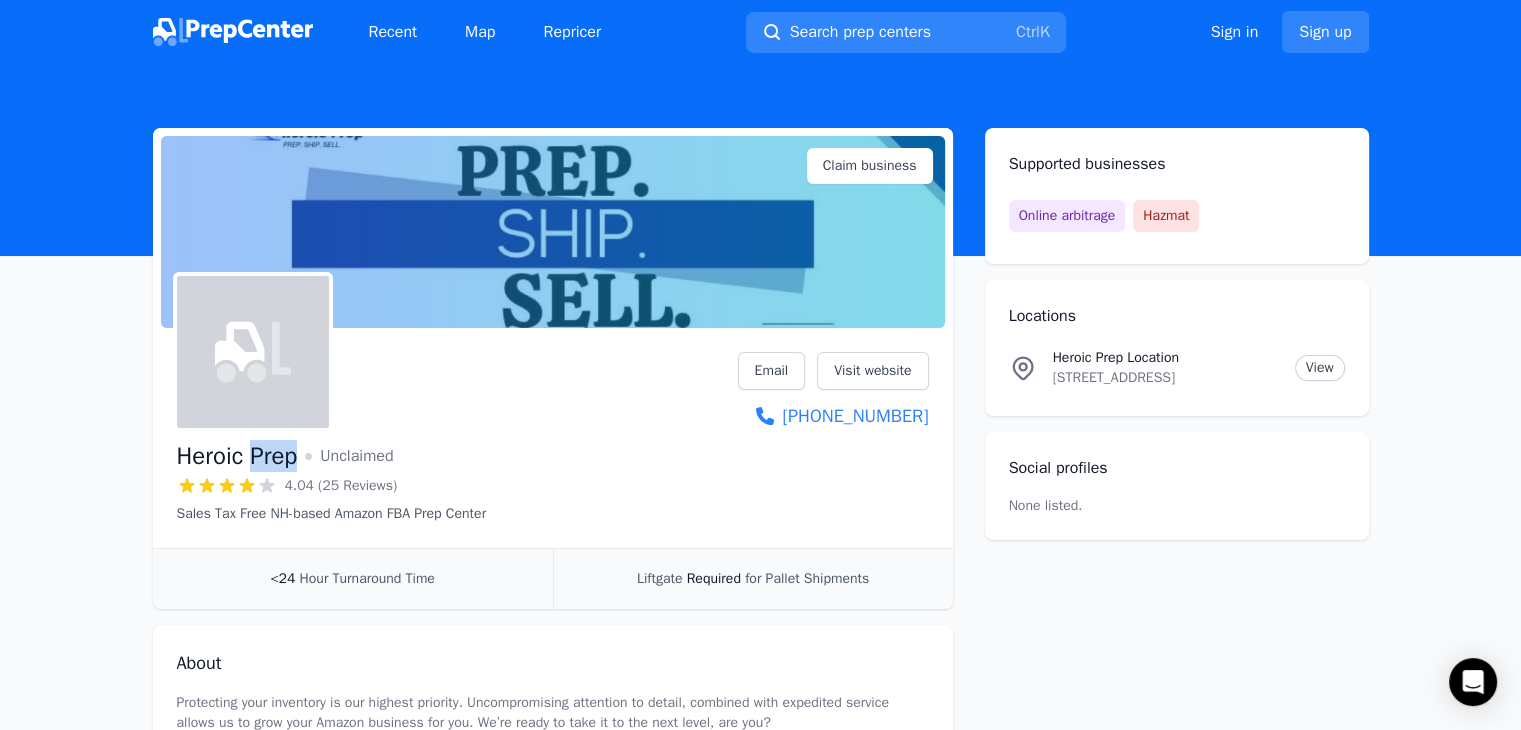 click on "Heroic Prep" at bounding box center [237, 456] 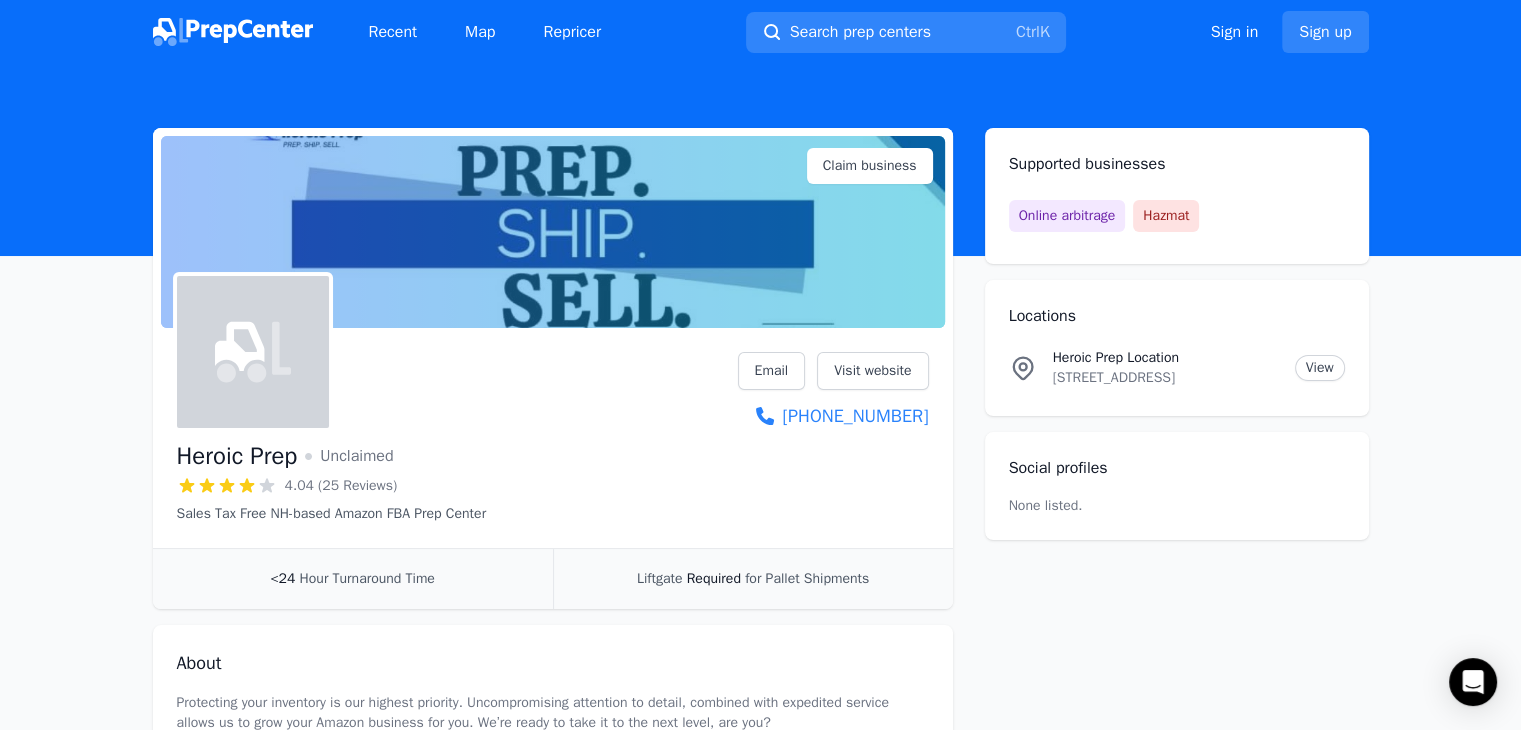 click on "Heroic Prep" at bounding box center (237, 456) 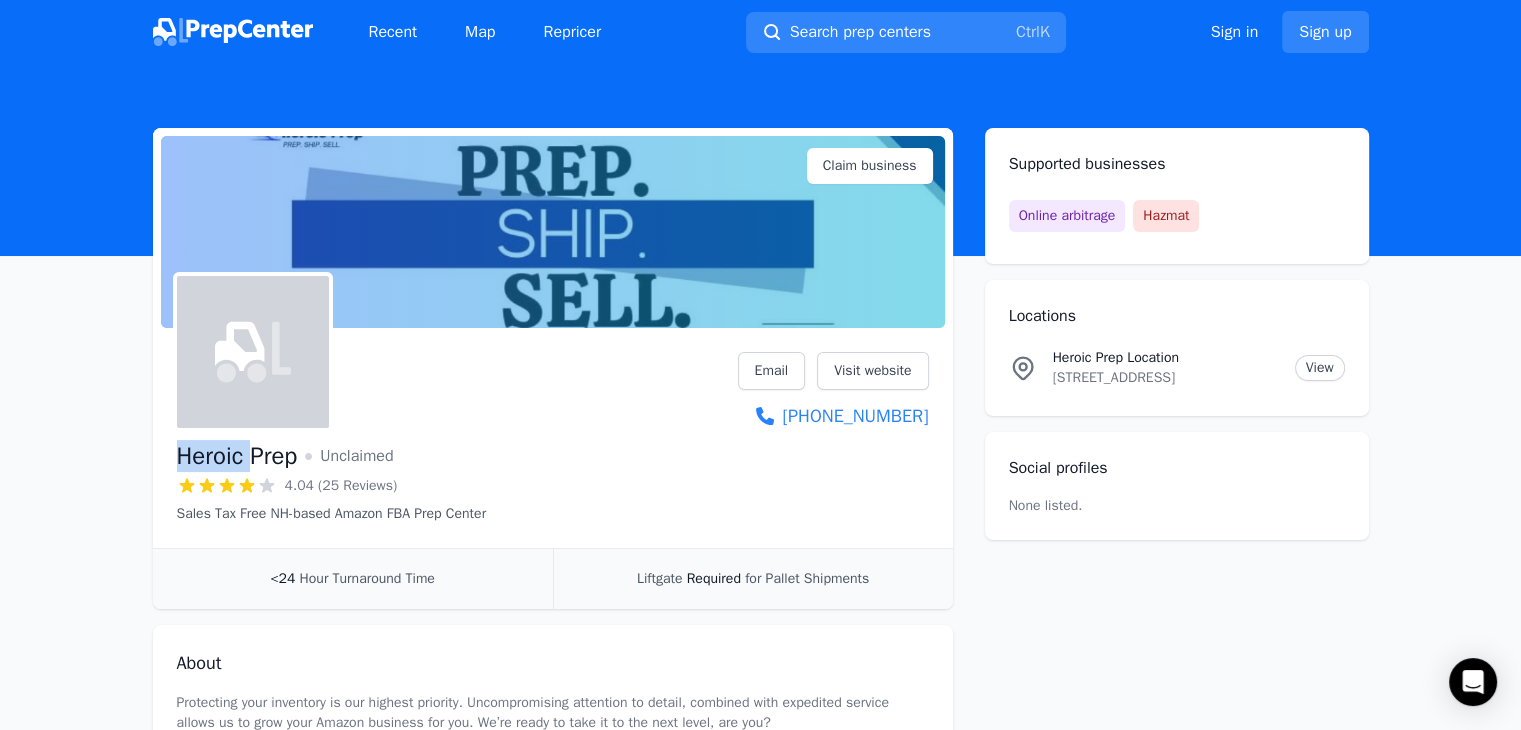 click on "Heroic Prep" at bounding box center (237, 456) 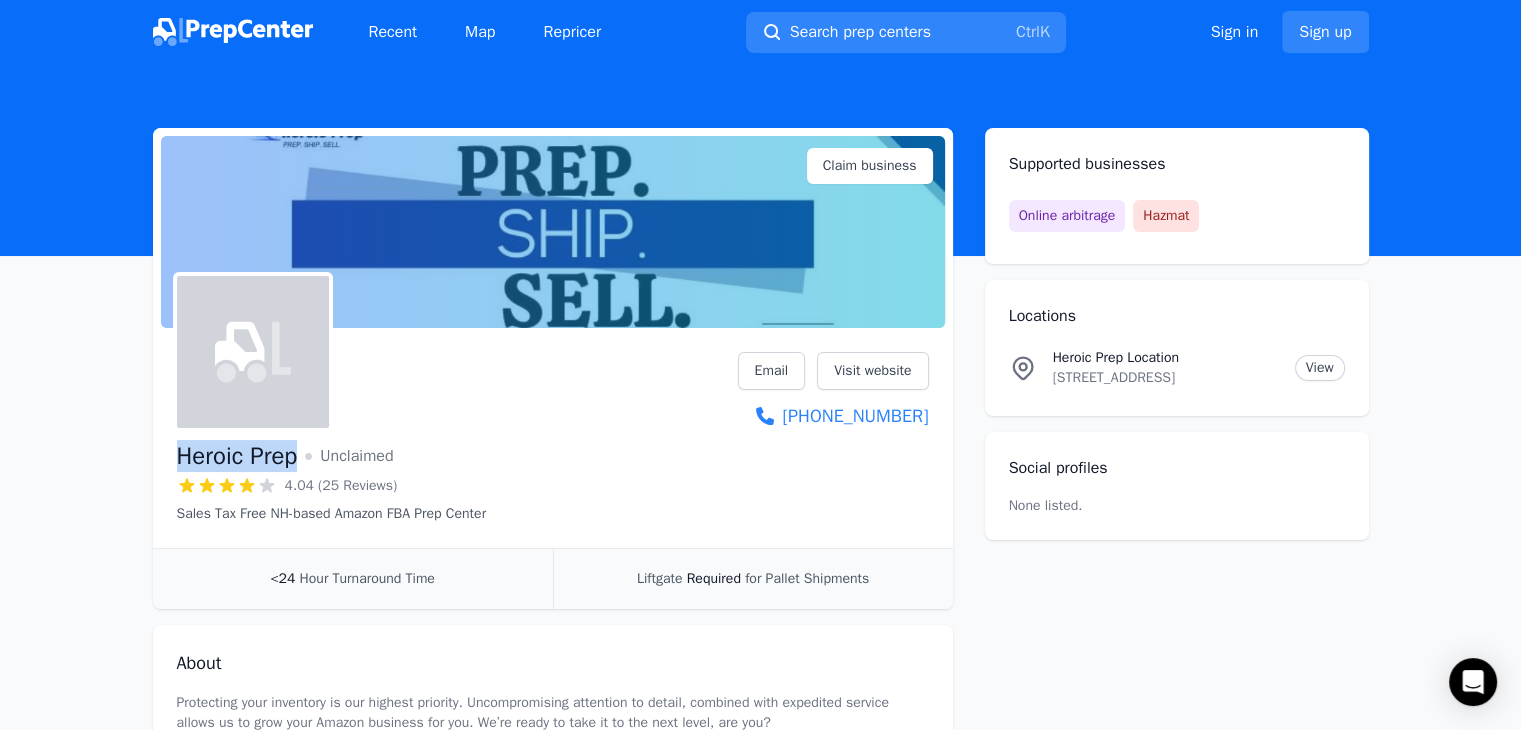 click on "Heroic Prep" at bounding box center (237, 456) 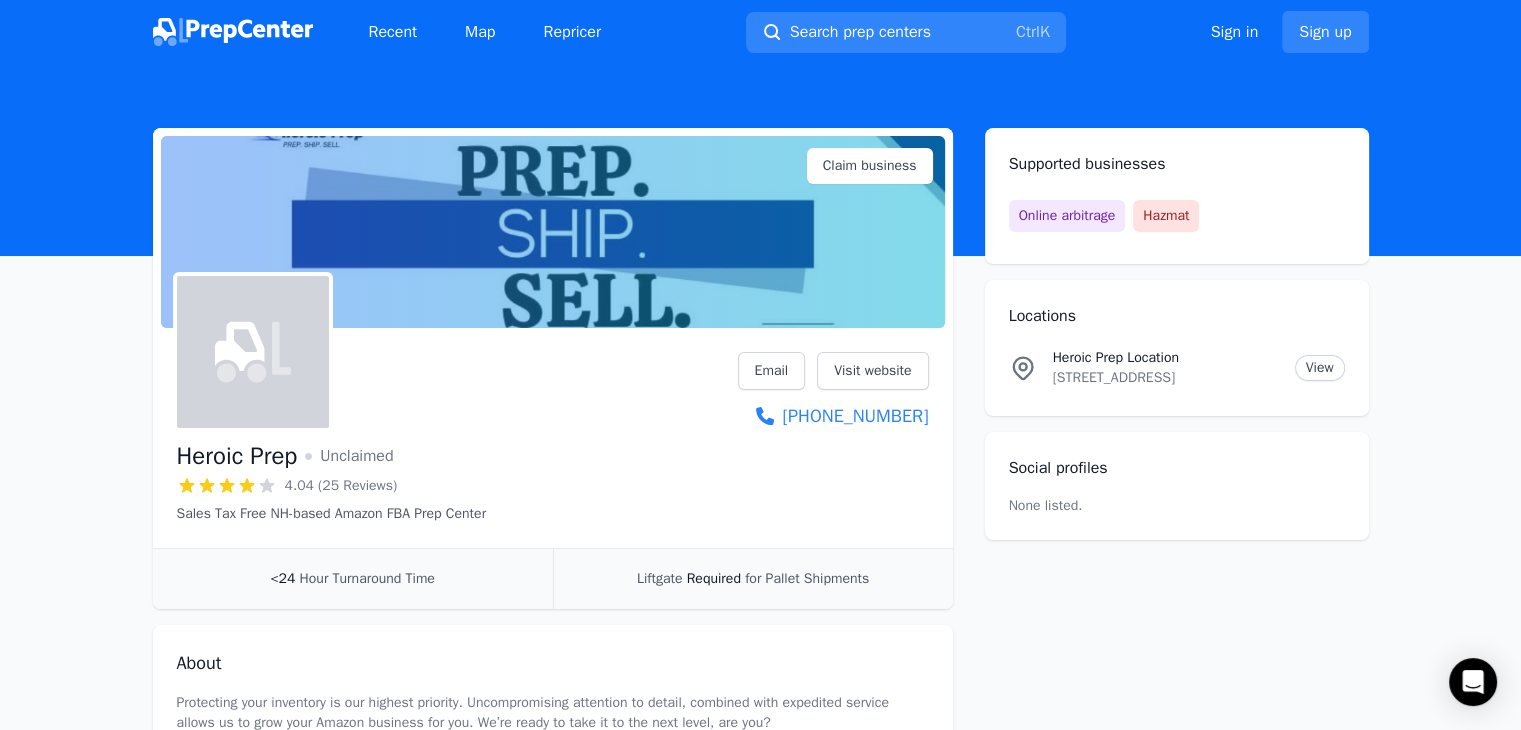 click on "[STREET_ADDRESS]" at bounding box center [1166, 378] 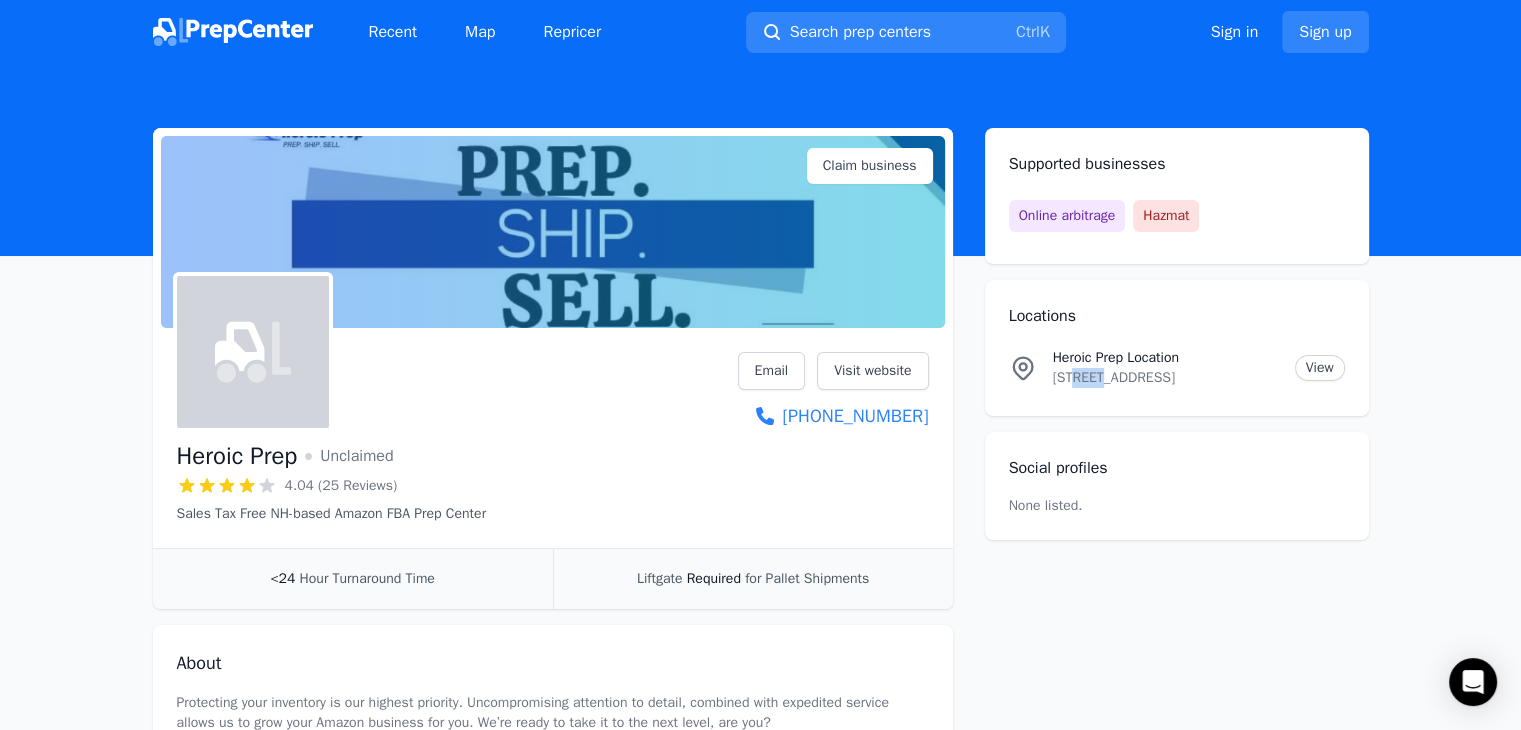click on "[STREET_ADDRESS]" at bounding box center [1166, 378] 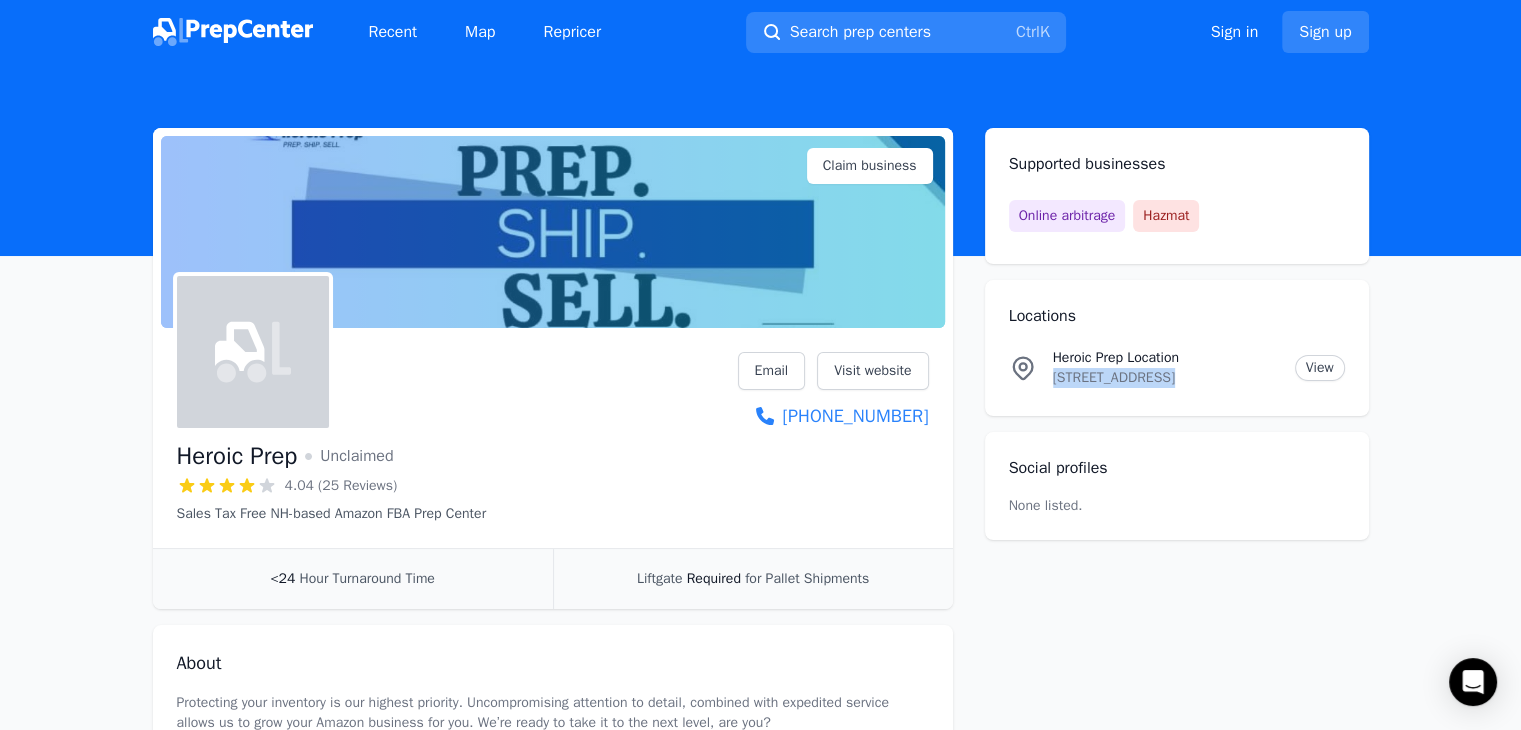 click on "[STREET_ADDRESS]" at bounding box center (1166, 378) 